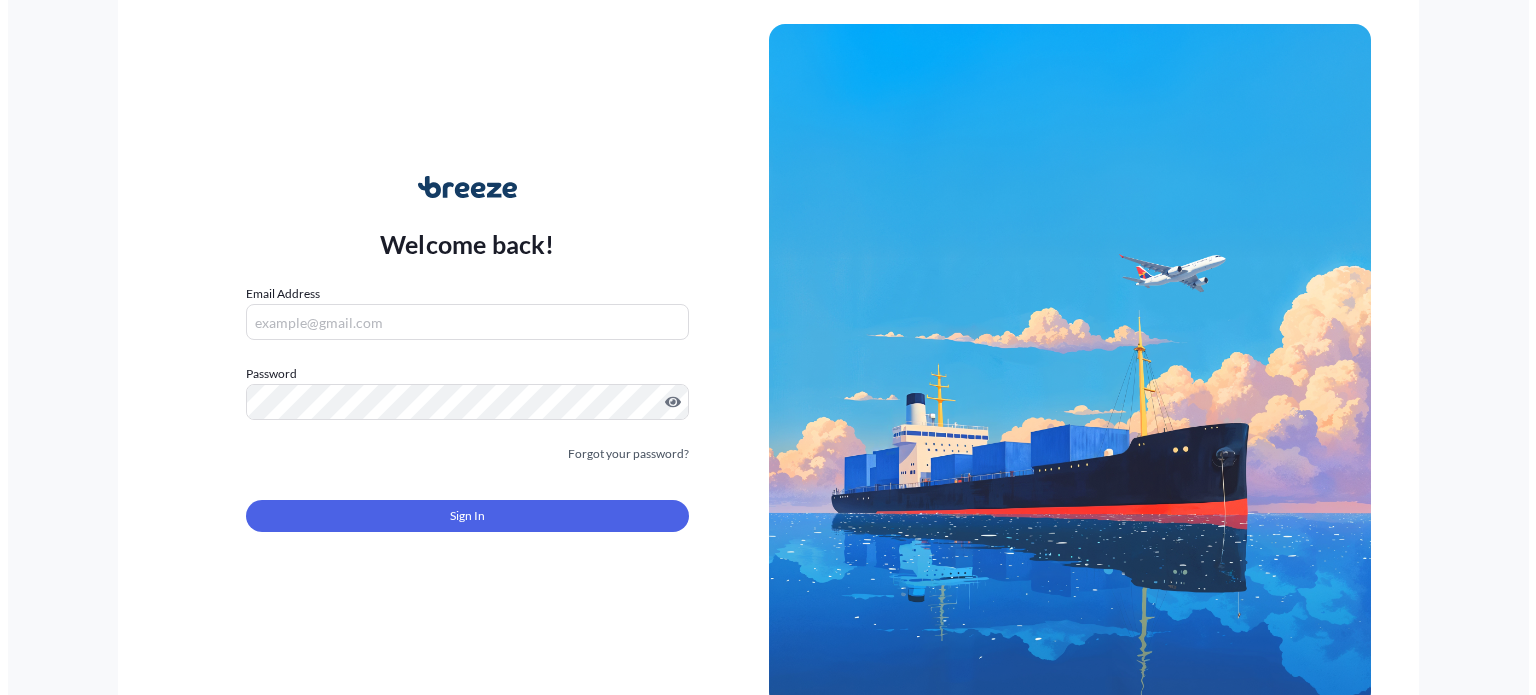 scroll, scrollTop: 0, scrollLeft: 0, axis: both 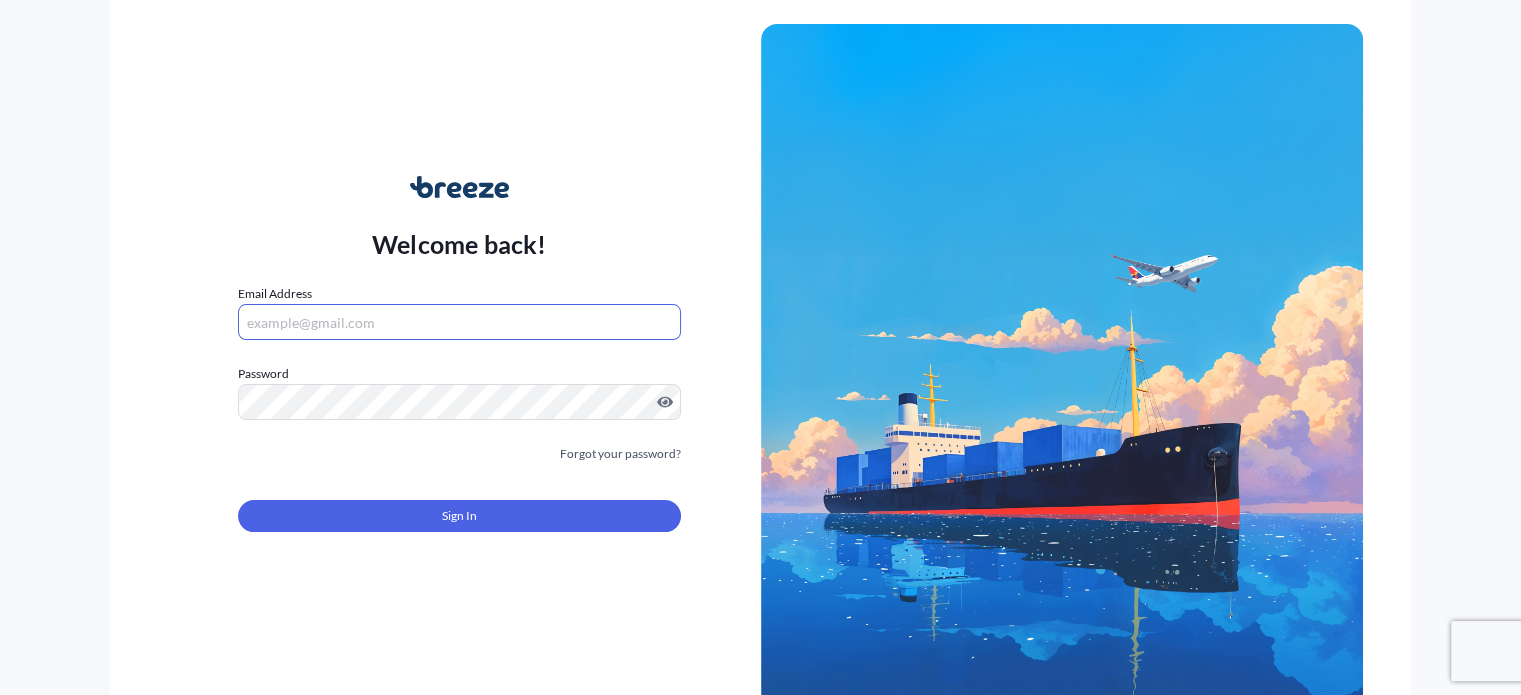 click on "Email Address" at bounding box center [459, 322] 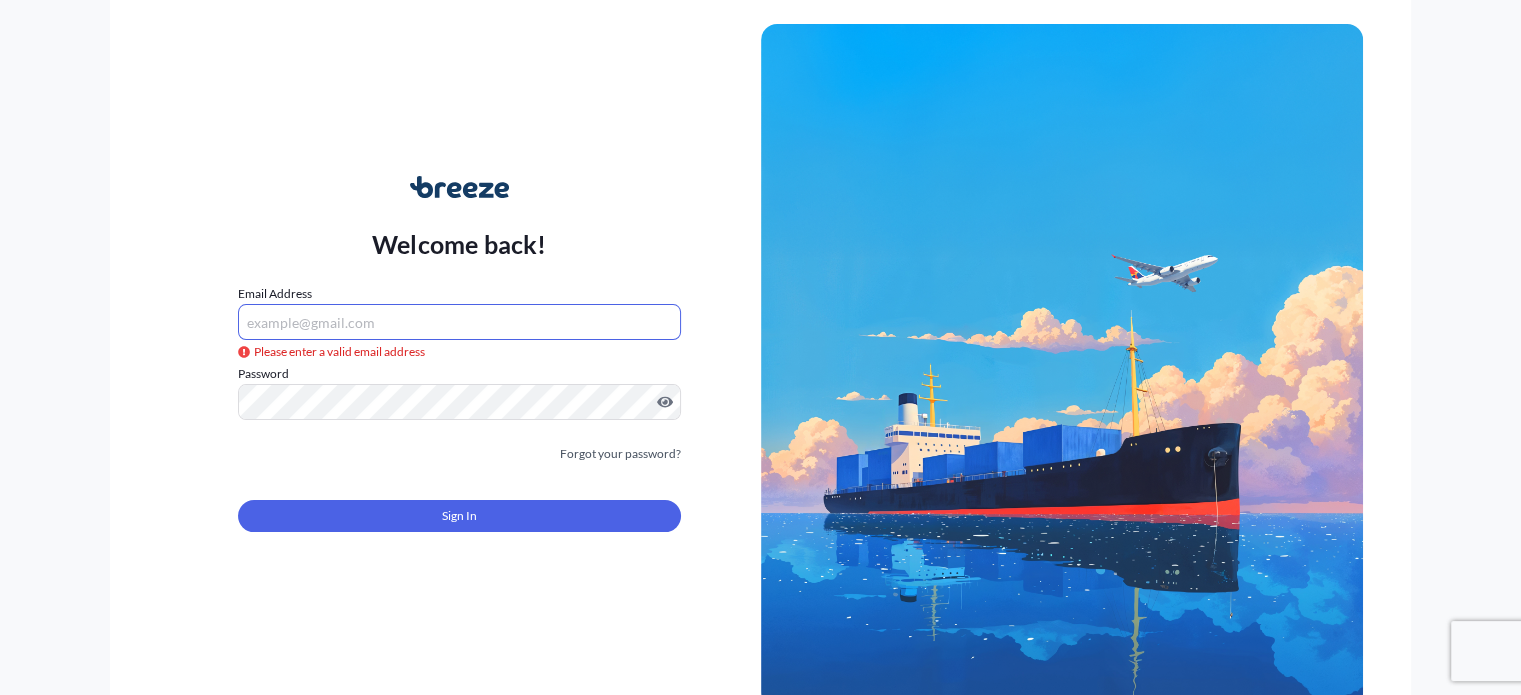 type on "V" 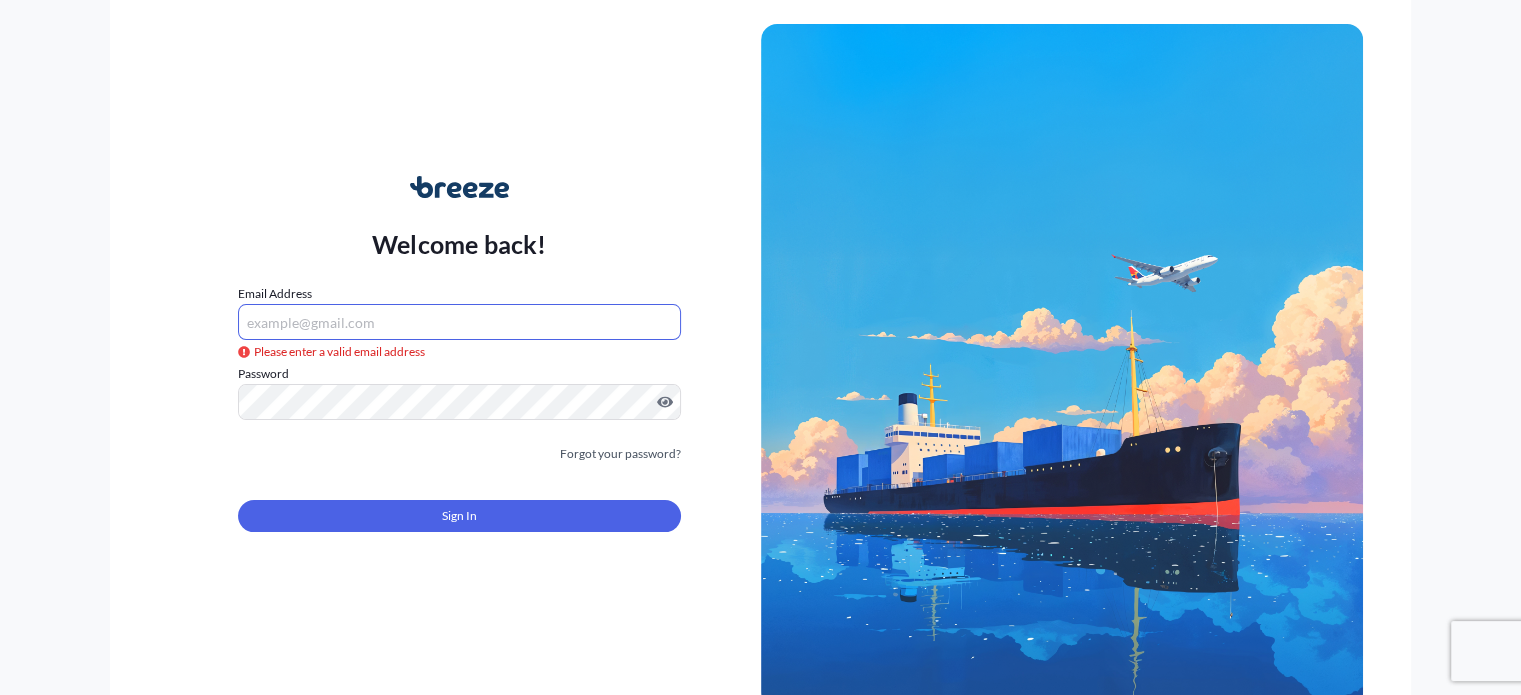 paste on "[EMAIL_ADDRESS][DOMAIN_NAME]" 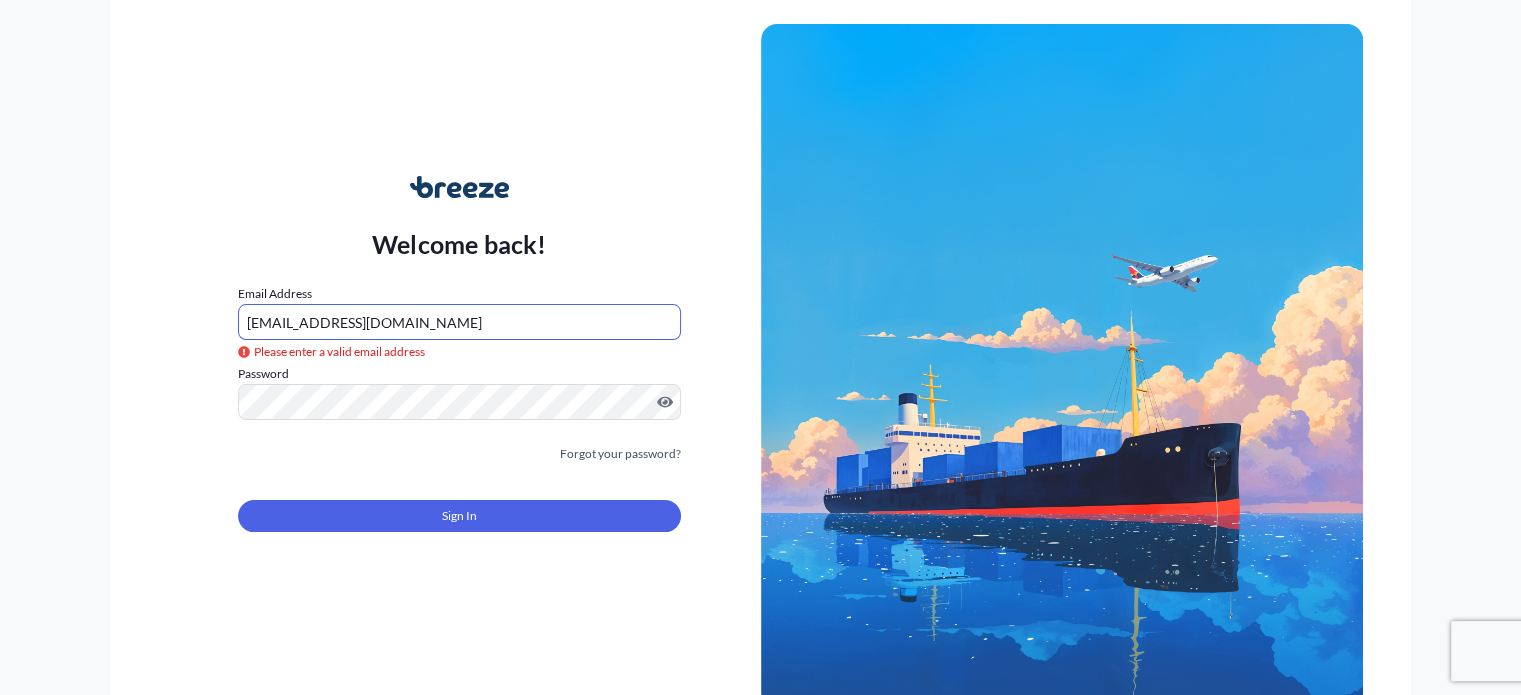 type on "[EMAIL_ADDRESS][DOMAIN_NAME]" 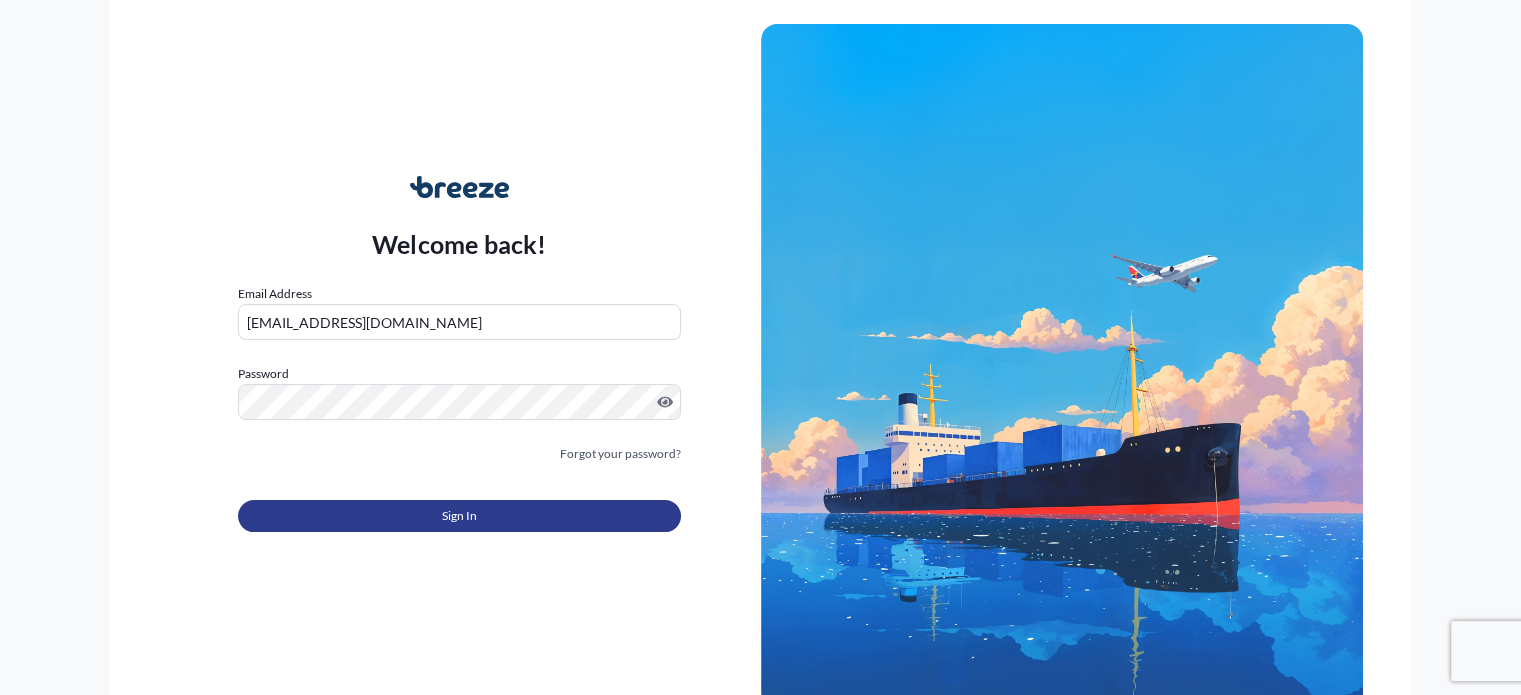 click on "Sign In" at bounding box center [459, 516] 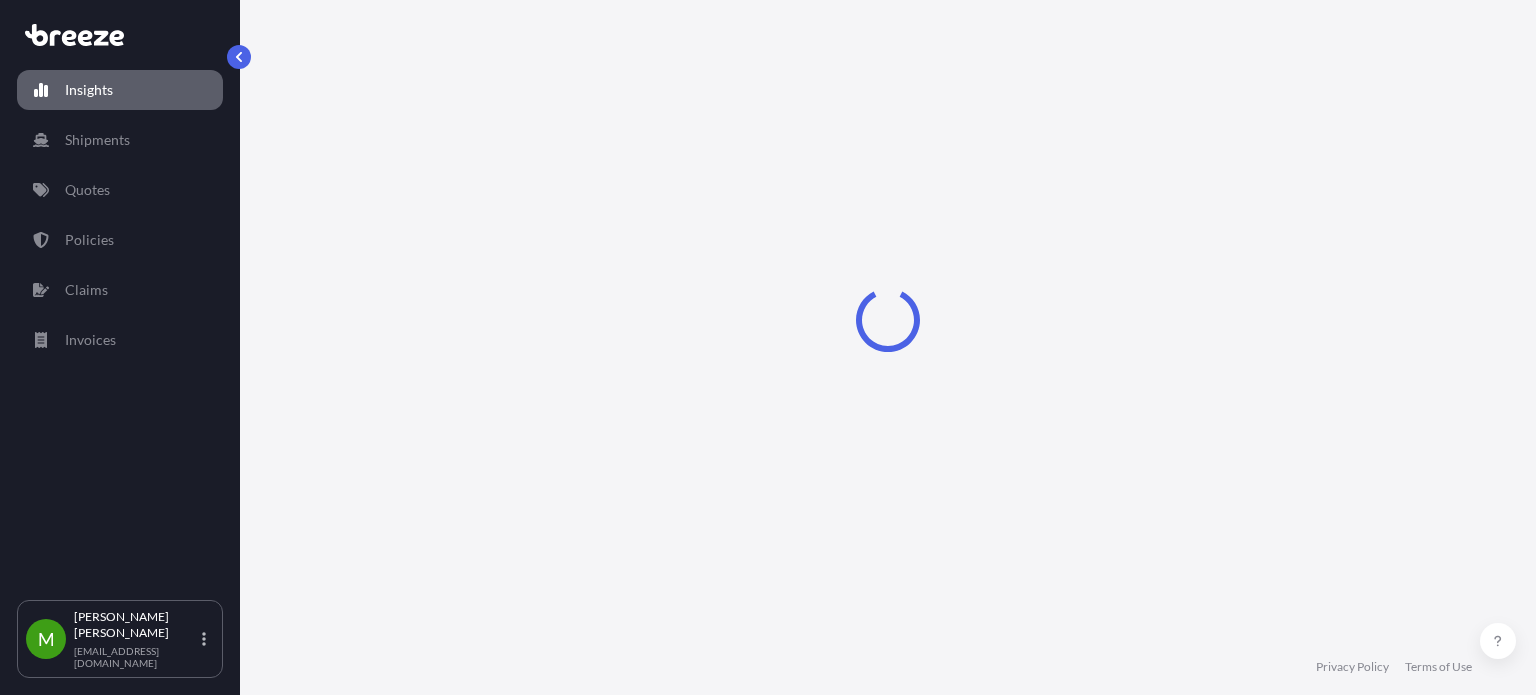 select on "2025" 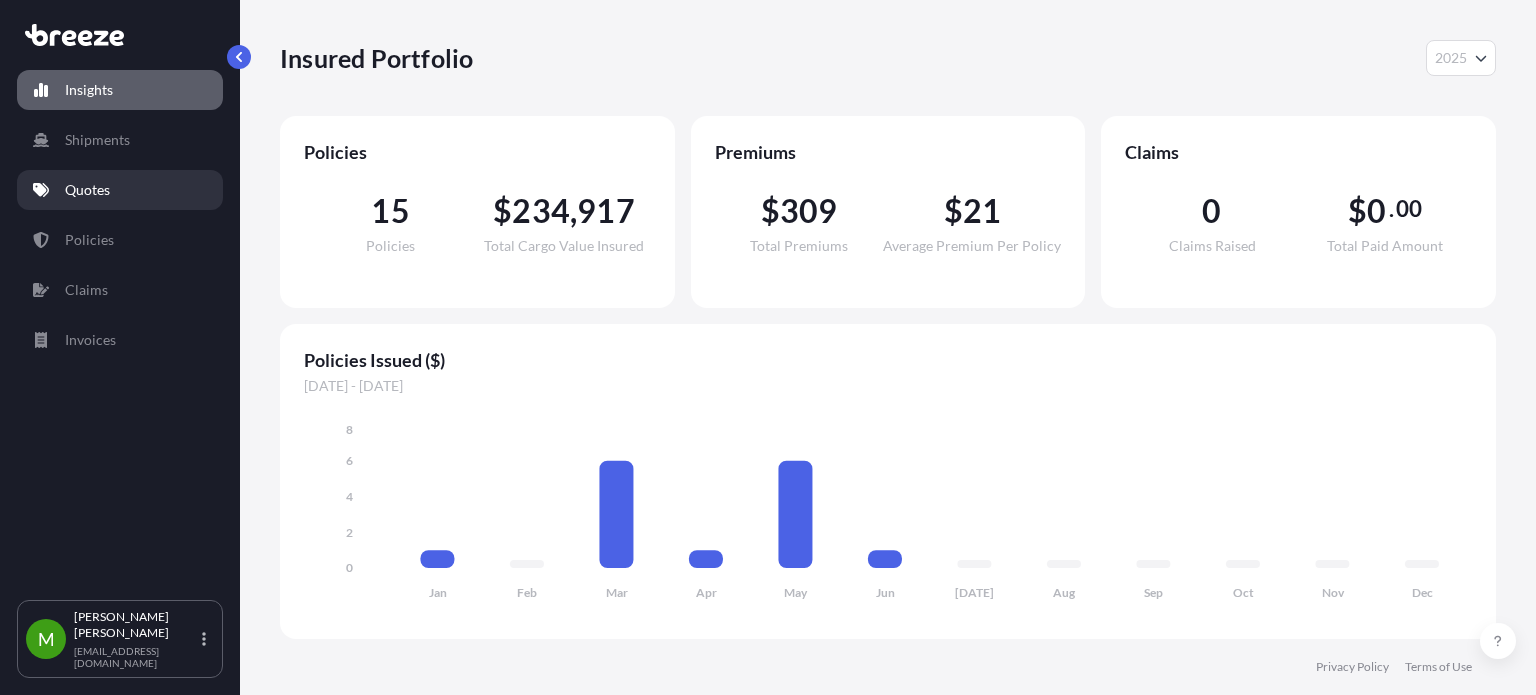 click on "Quotes" at bounding box center (87, 190) 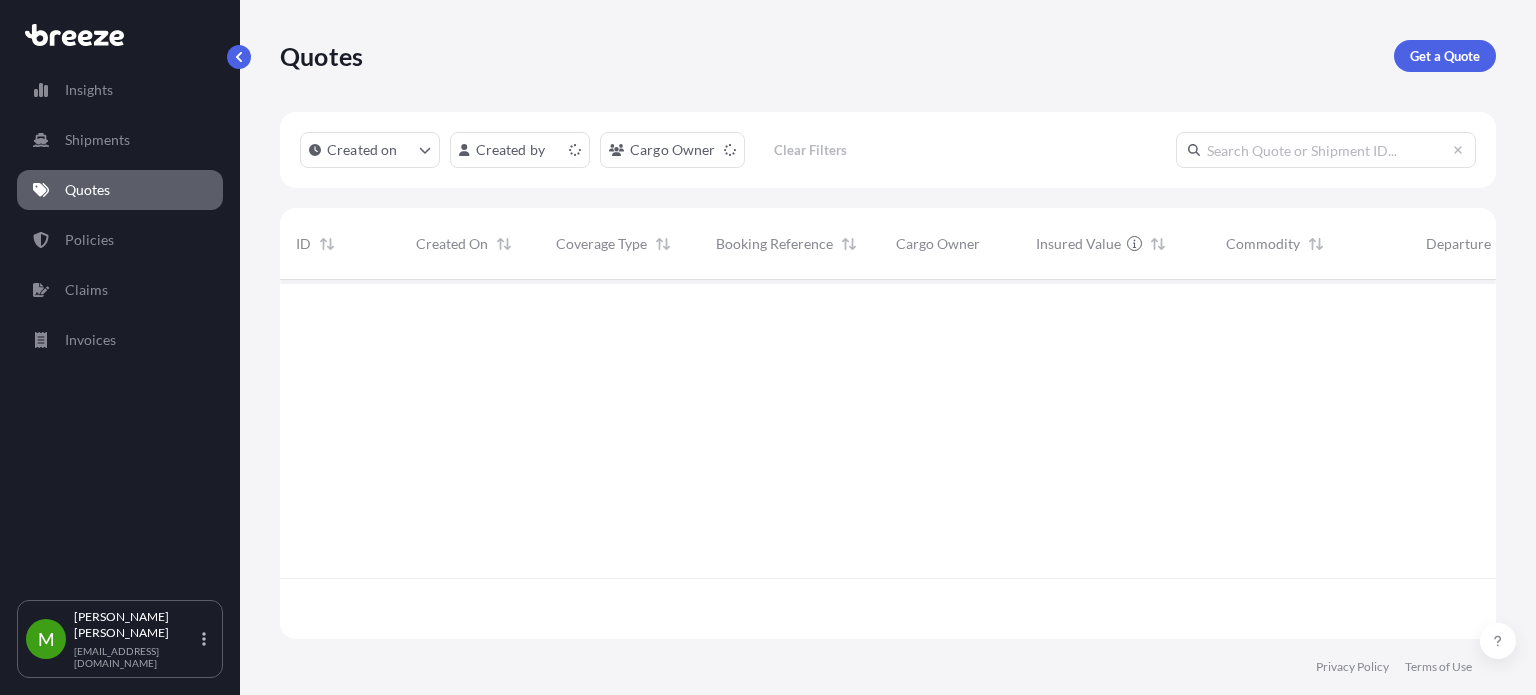 scroll, scrollTop: 16, scrollLeft: 16, axis: both 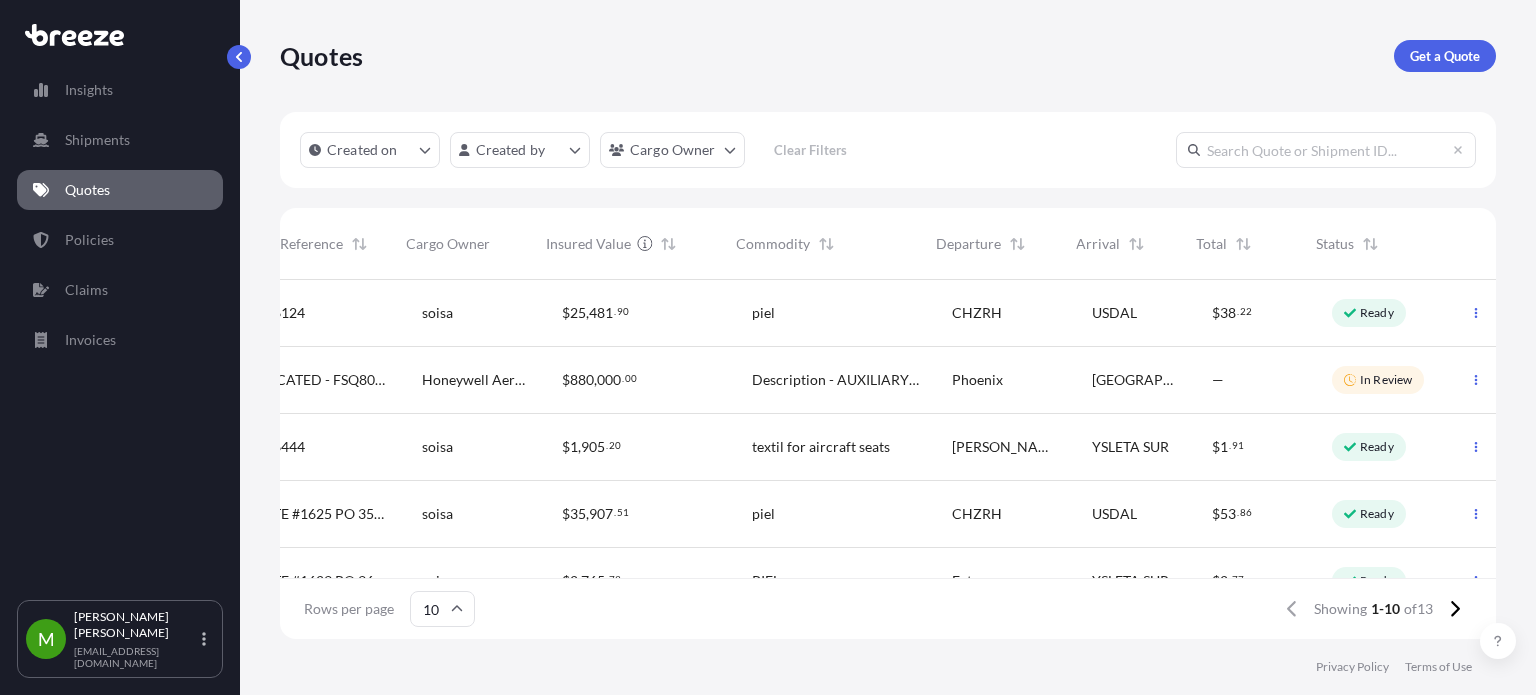 click on "CHZRH" at bounding box center [1006, 313] 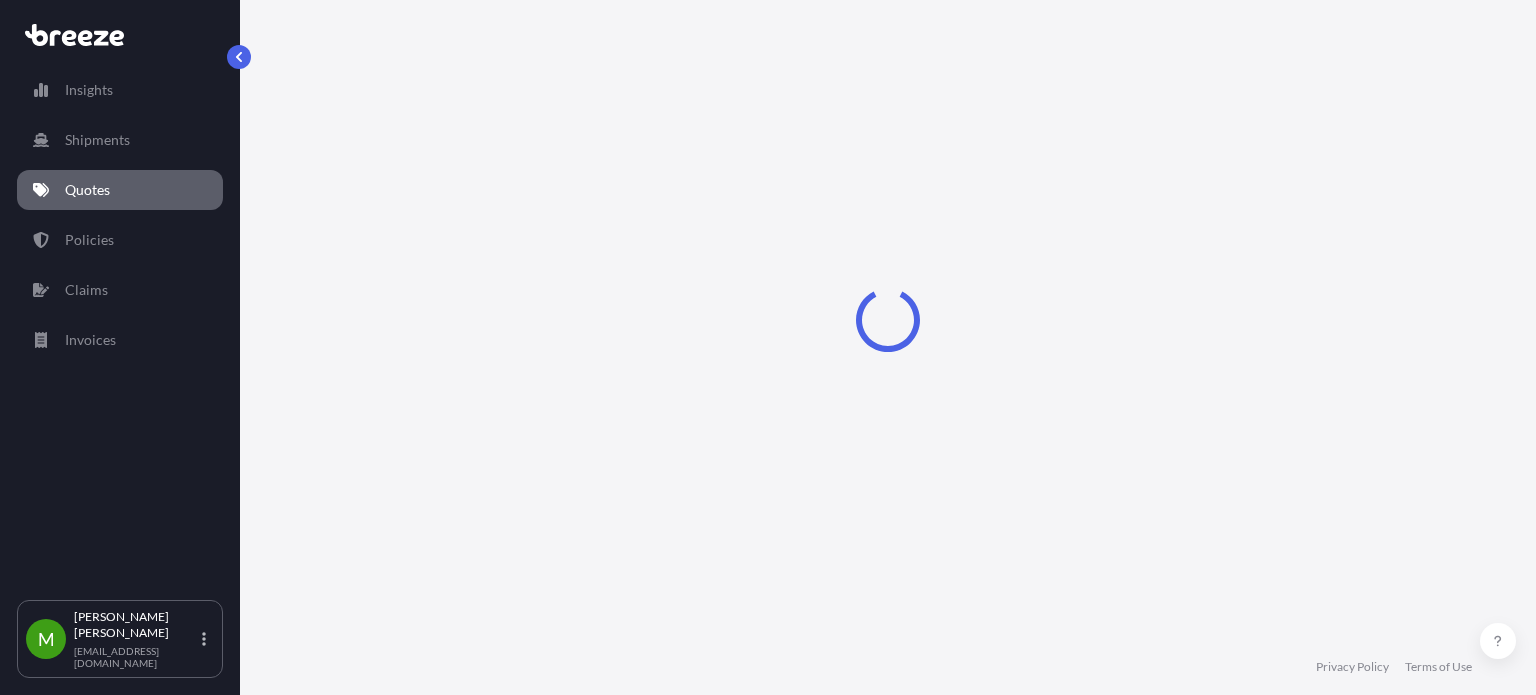 select on "Road" 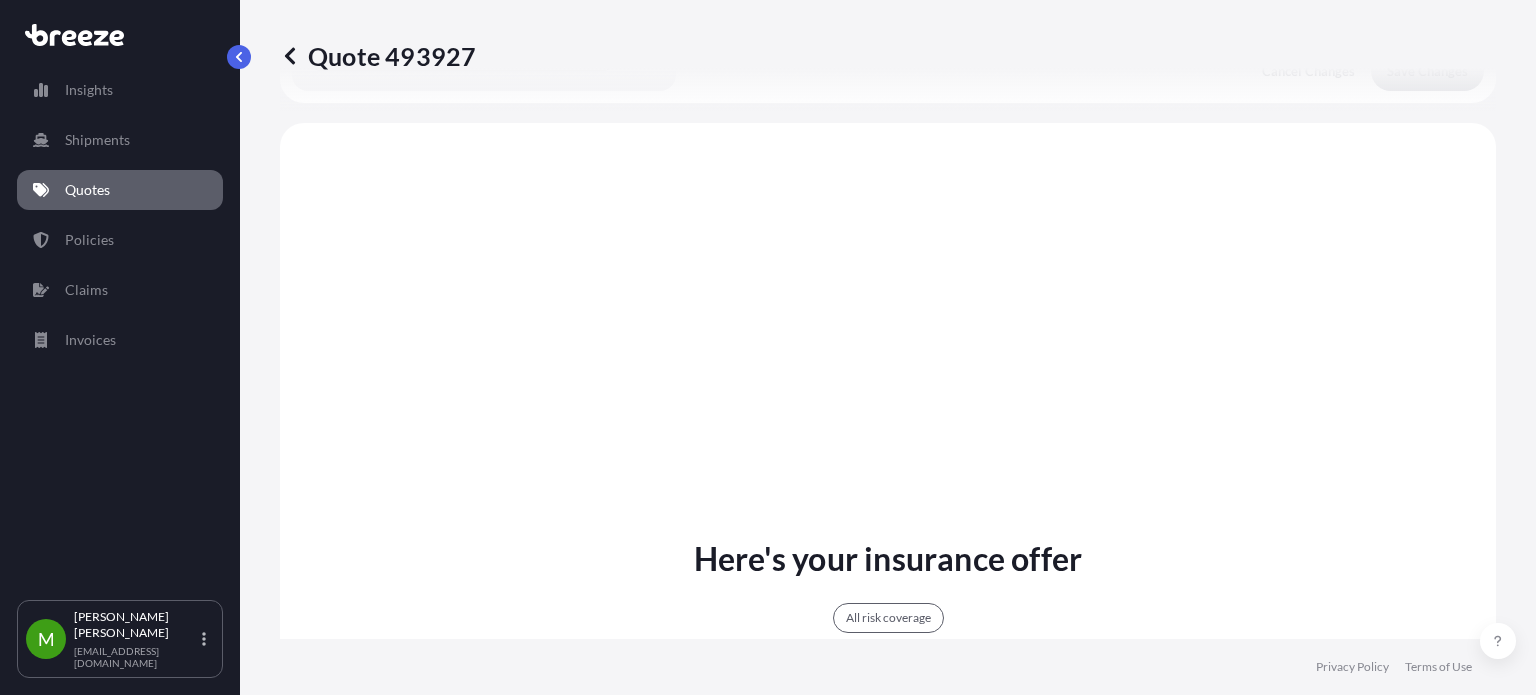 scroll, scrollTop: 798, scrollLeft: 0, axis: vertical 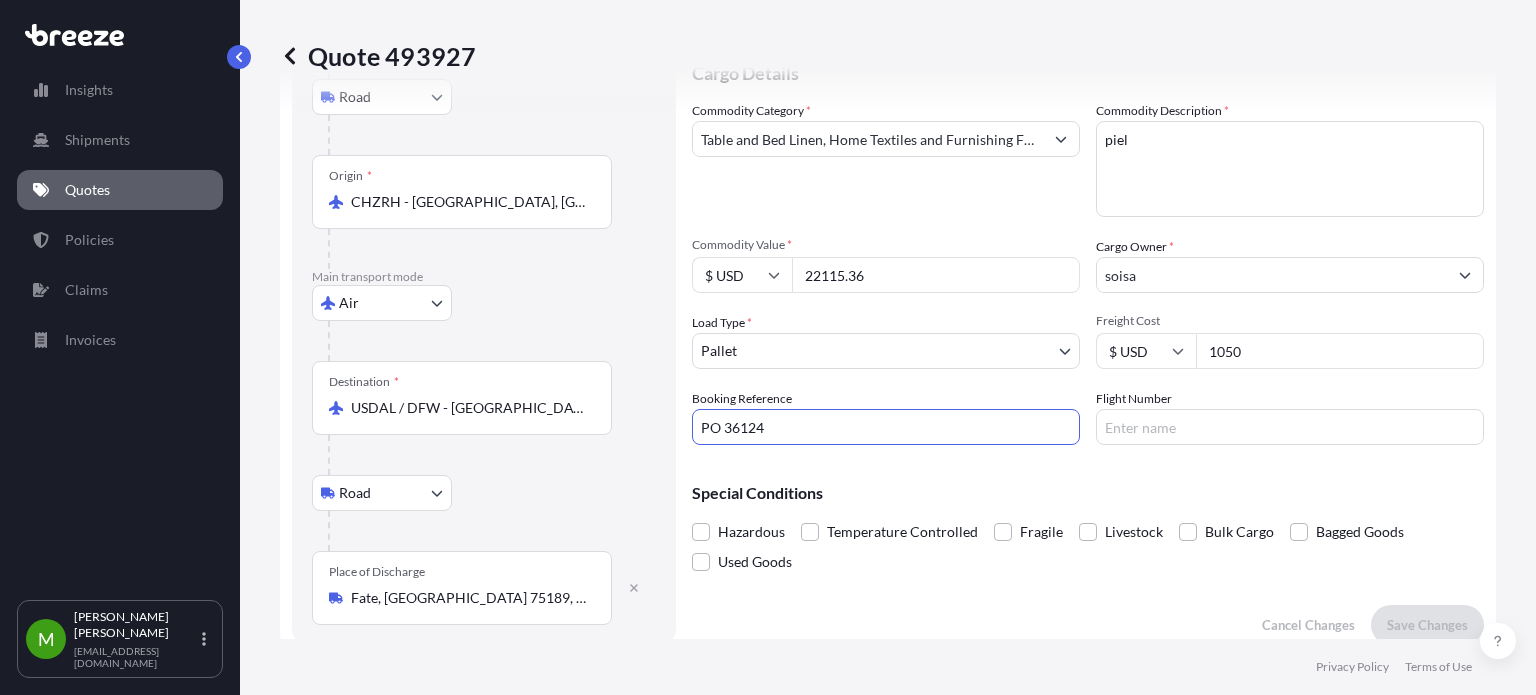 click on "PO 36124" at bounding box center [886, 427] 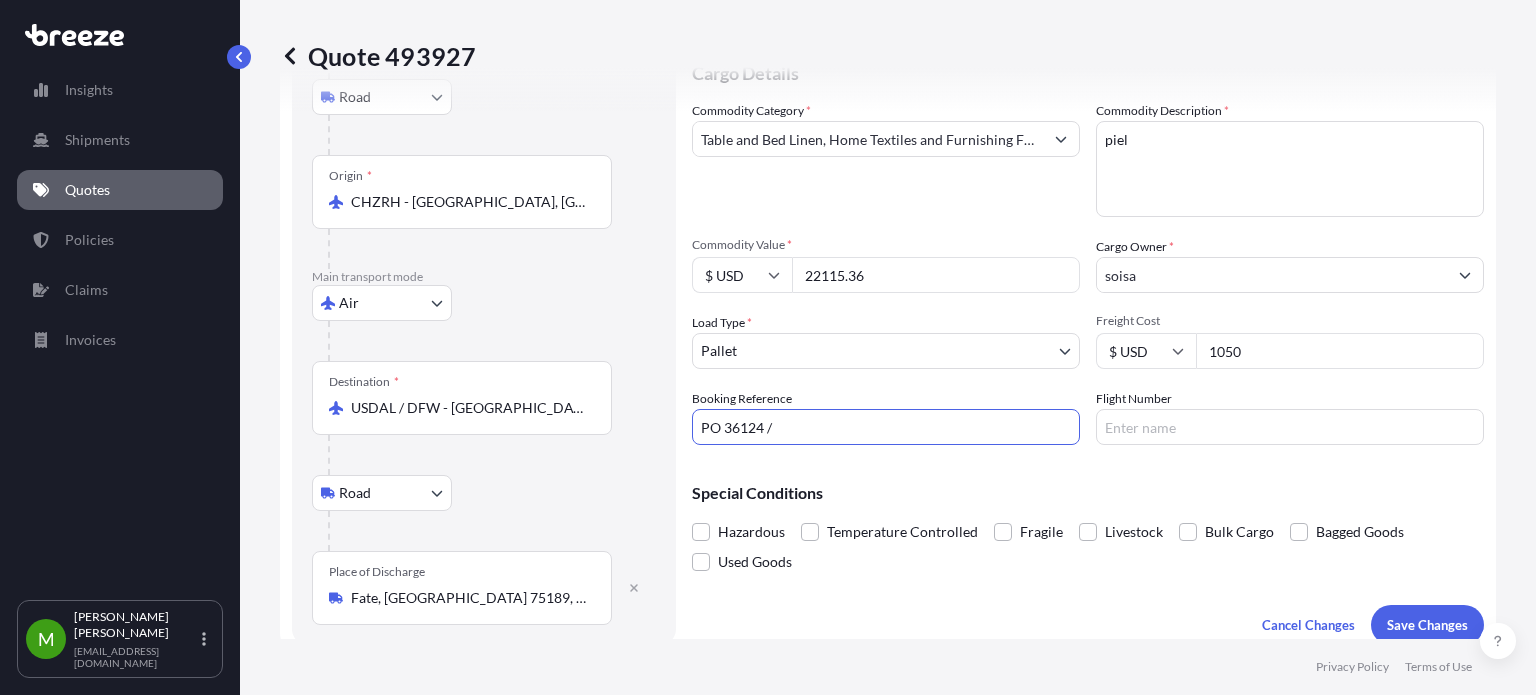 paste on "S00022534" 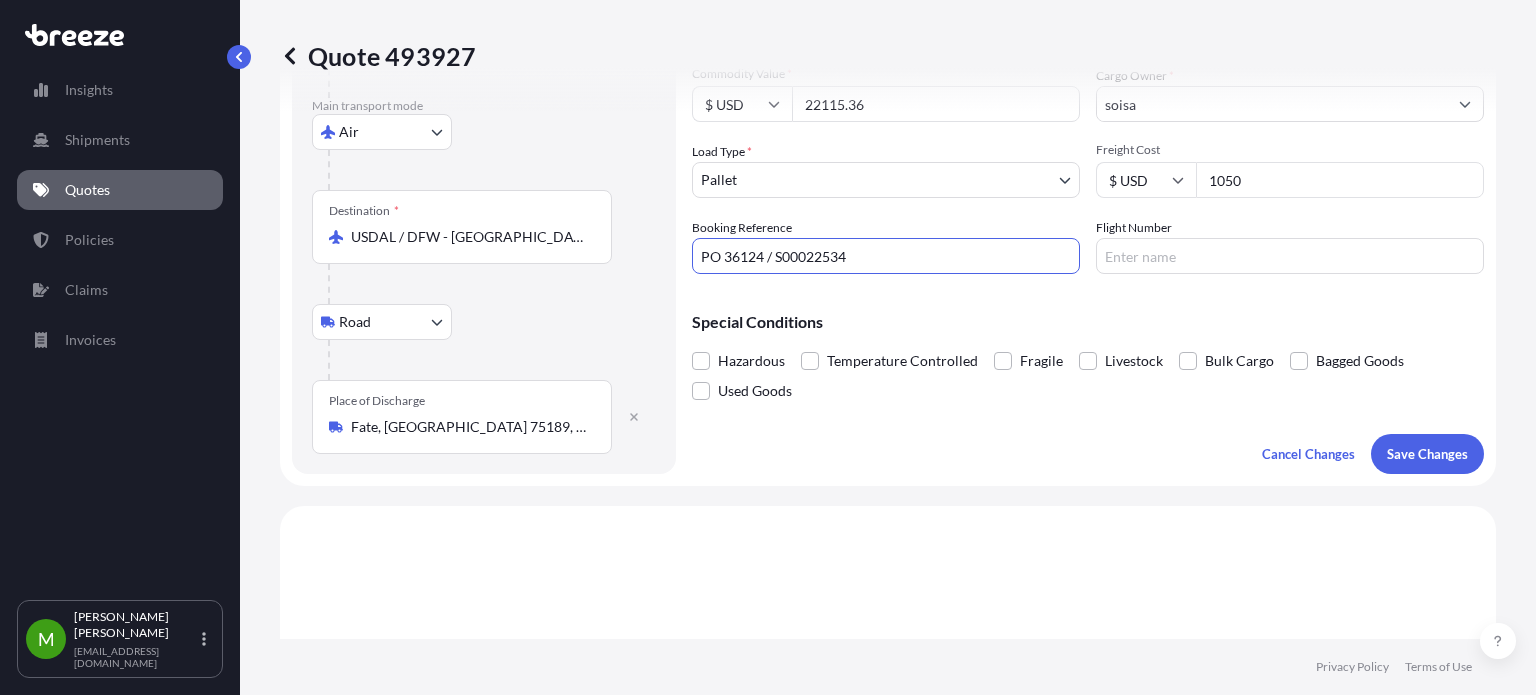 scroll, scrollTop: 472, scrollLeft: 0, axis: vertical 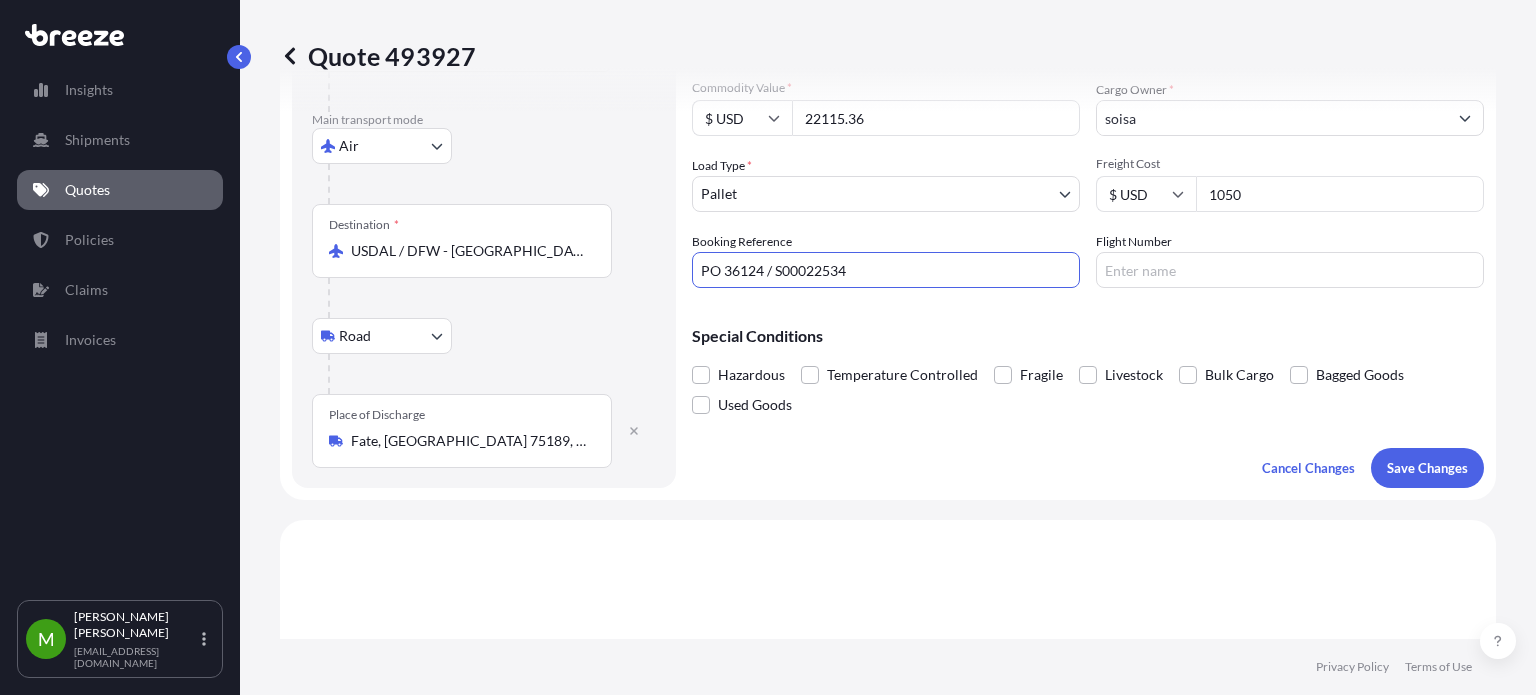 type on "PO 36124 / S00022534" 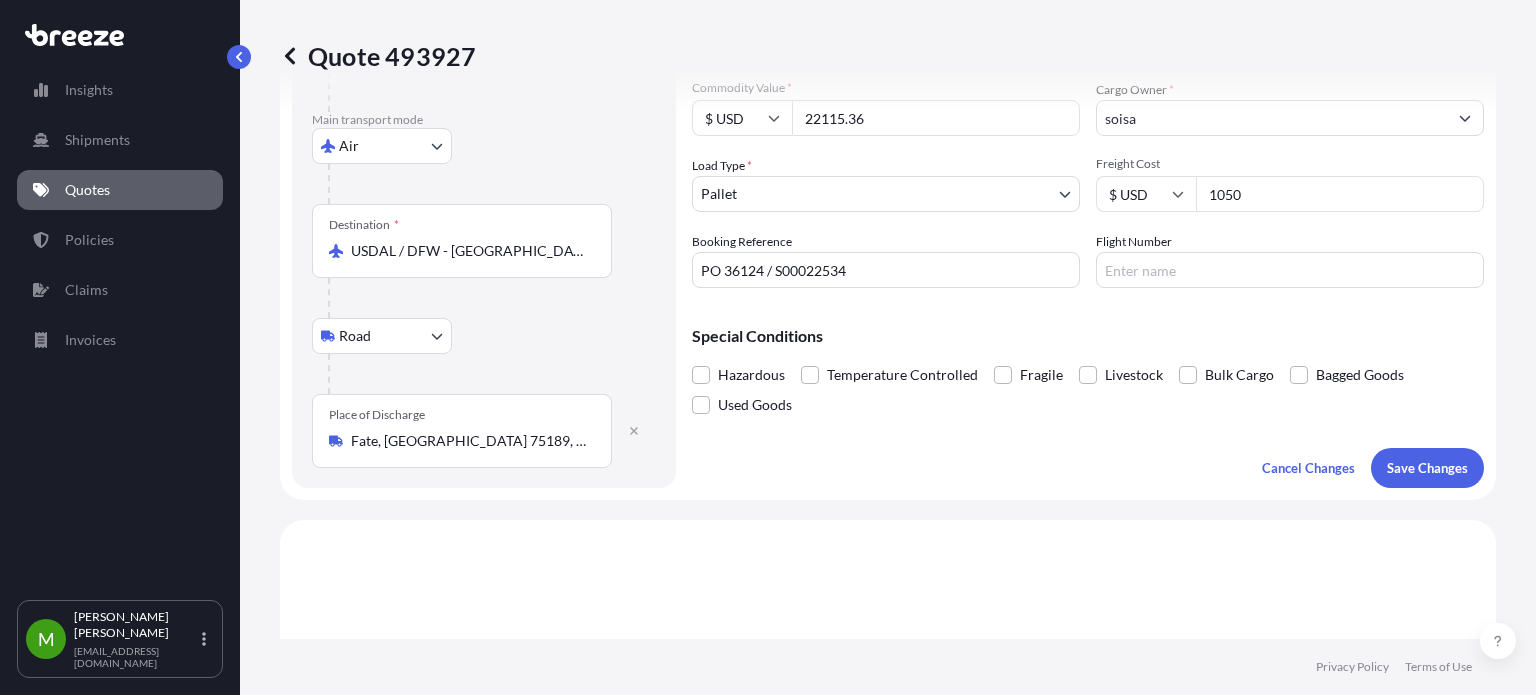 click on "Quote 493927 Route Details Place of loading [STREET_ADDRESS] Road Rail Origin * CHZRH - [GEOGRAPHIC_DATA], [GEOGRAPHIC_DATA] Main transport mode Air Sea Air Road Rail Destination * USDAL / DFW - [GEOGRAPHIC_DATA], [GEOGRAPHIC_DATA] Rail Place of [GEOGRAPHIC_DATA], [GEOGRAPHIC_DATA] Coverage Type All risks Covers losses or damages due to any cause, except for those excluded FPA "Free of Particular Average" - limited coverage for partial cargo loss or damage Cargo Details Commodity Category * Table and Bed Linen, Home Textiles and Furnishing Fabrics, Curtains, Tarpaulins Commodity Description * piel Commodity Value   * $ USD 22115.36 Cargo Owner * soisa Load Type * Pallet PALLET CONTAINER PARCELS CARTONS Freight Cost   $ USD 1050 Booking Reference PO 36124 / S00022534 Flight Number Special Conditions Hazardous Temperature Controlled Fragile Livestock Bulk Cargo Bagged Goods Used Goods Cancel Changes Save Changes Here's your insurance offer All risk coverage Commodity Category Insured Value $ 25 , 481 . 90 Cargo Owner soisa $" at bounding box center [888, 319] 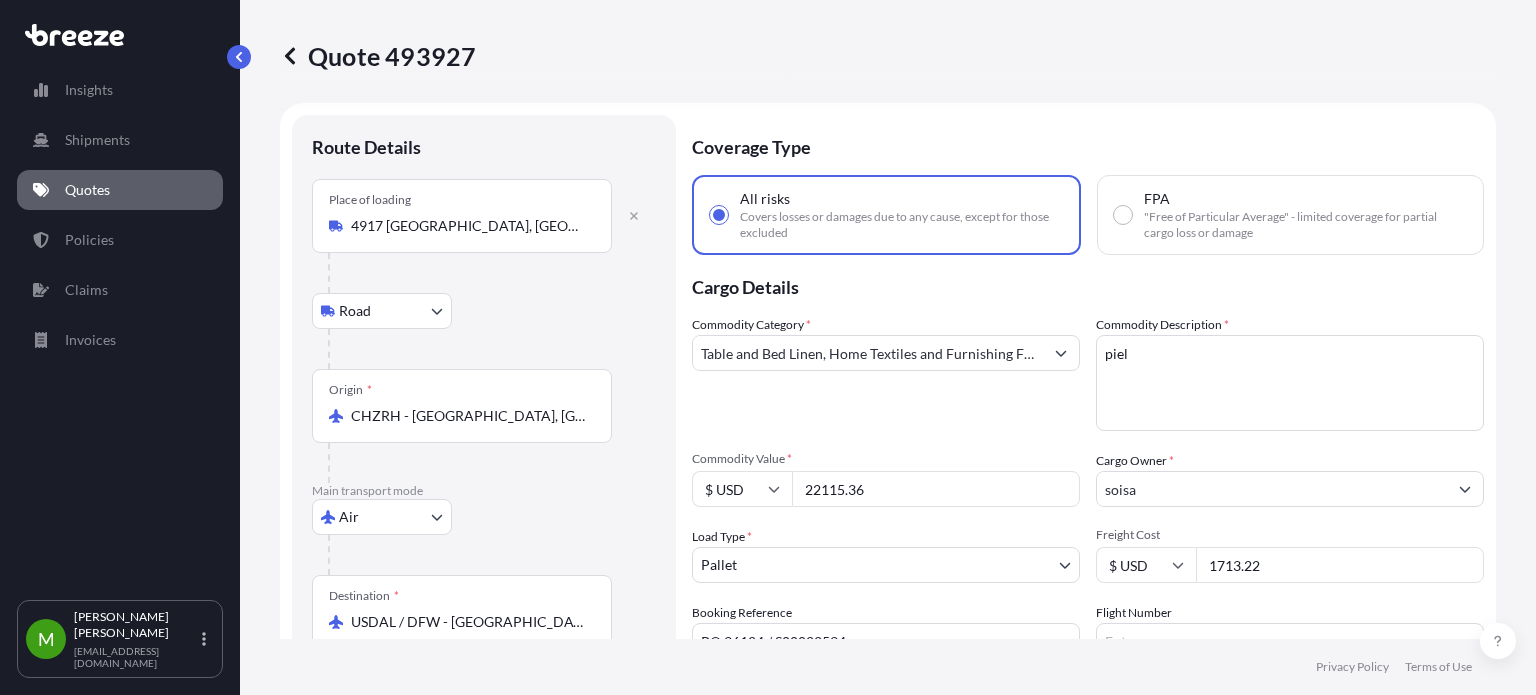 scroll, scrollTop: 0, scrollLeft: 0, axis: both 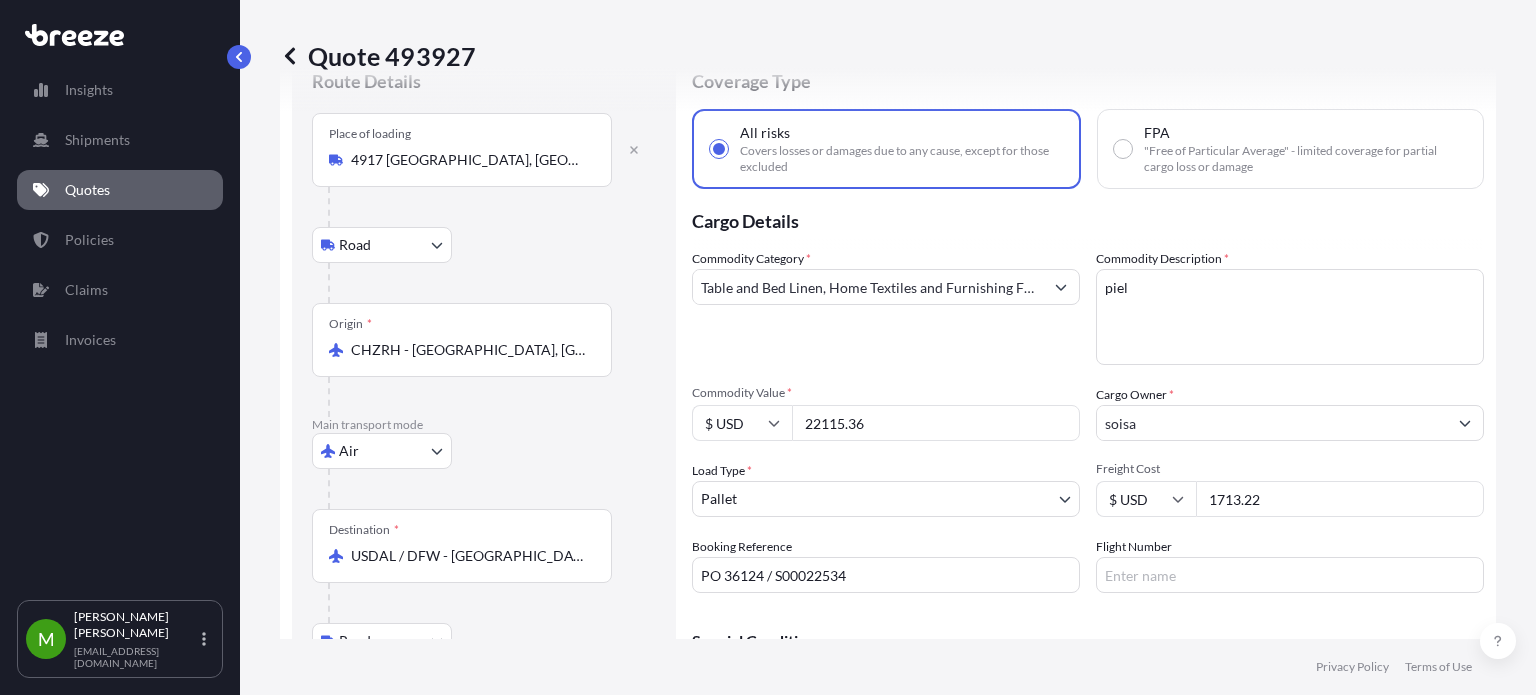 type on "1713.22" 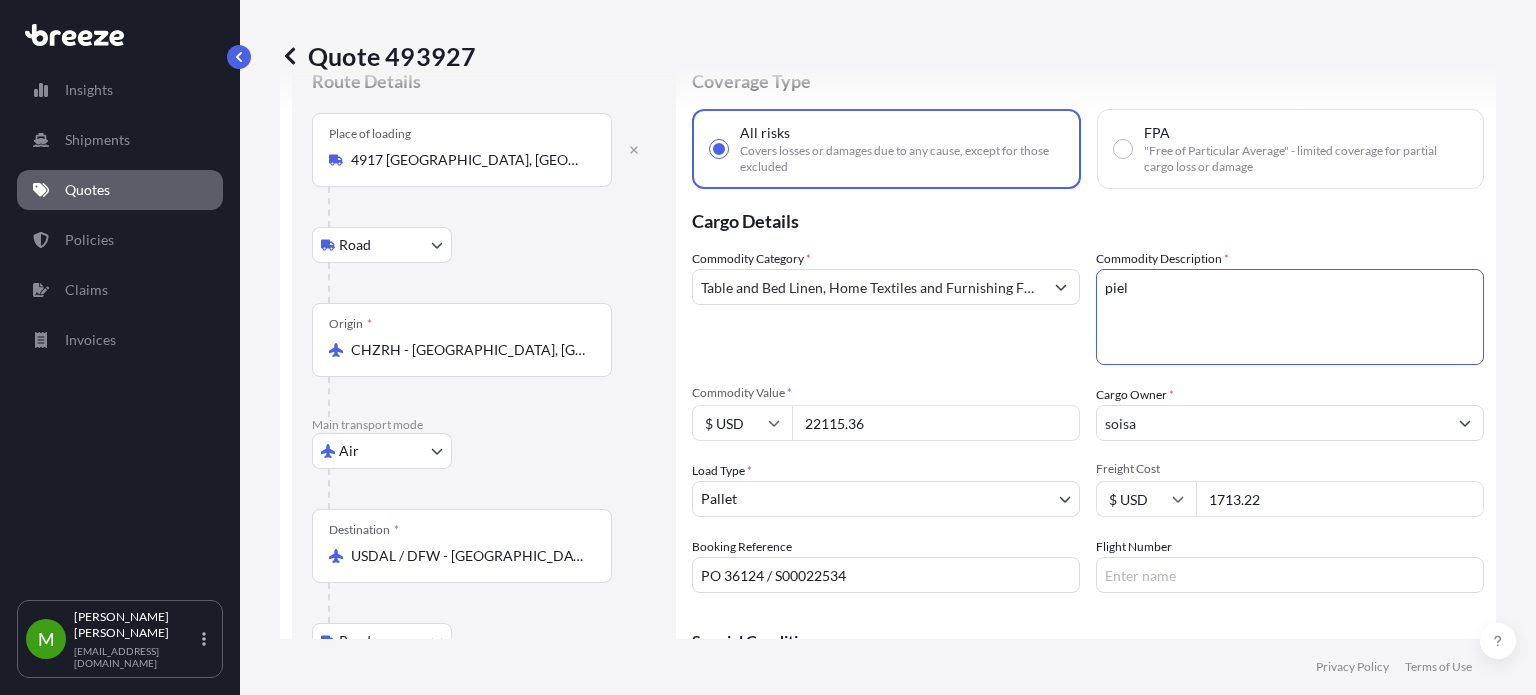click on "piel" at bounding box center (1290, 317) 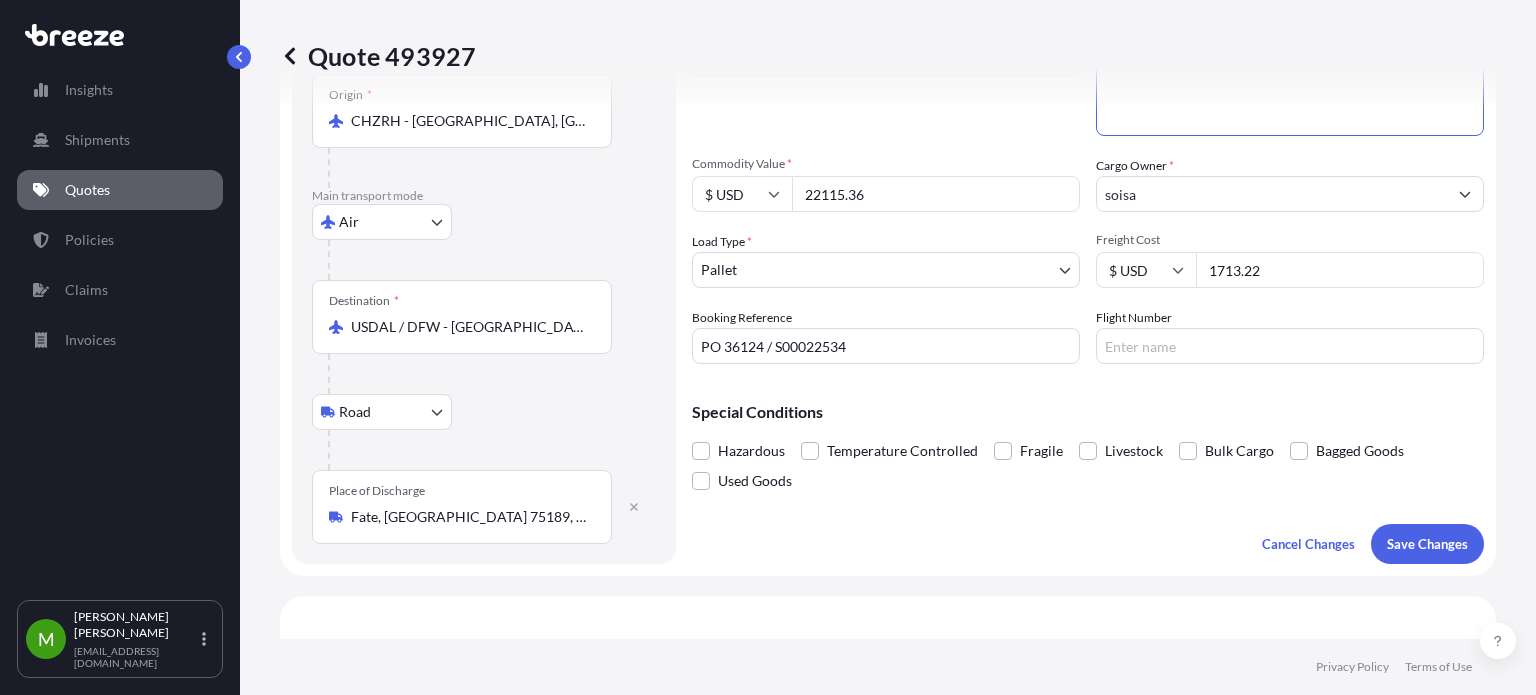 scroll, scrollTop: 360, scrollLeft: 0, axis: vertical 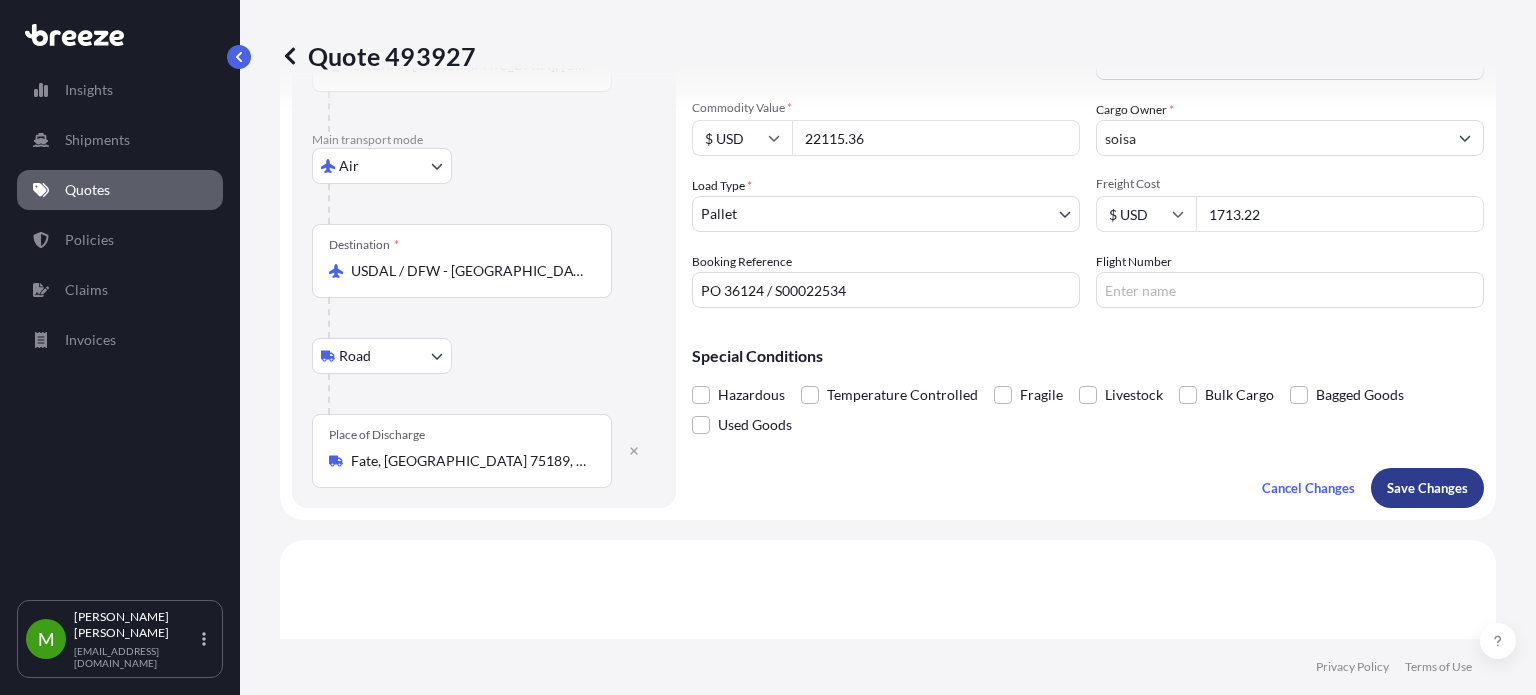type on "Textil" 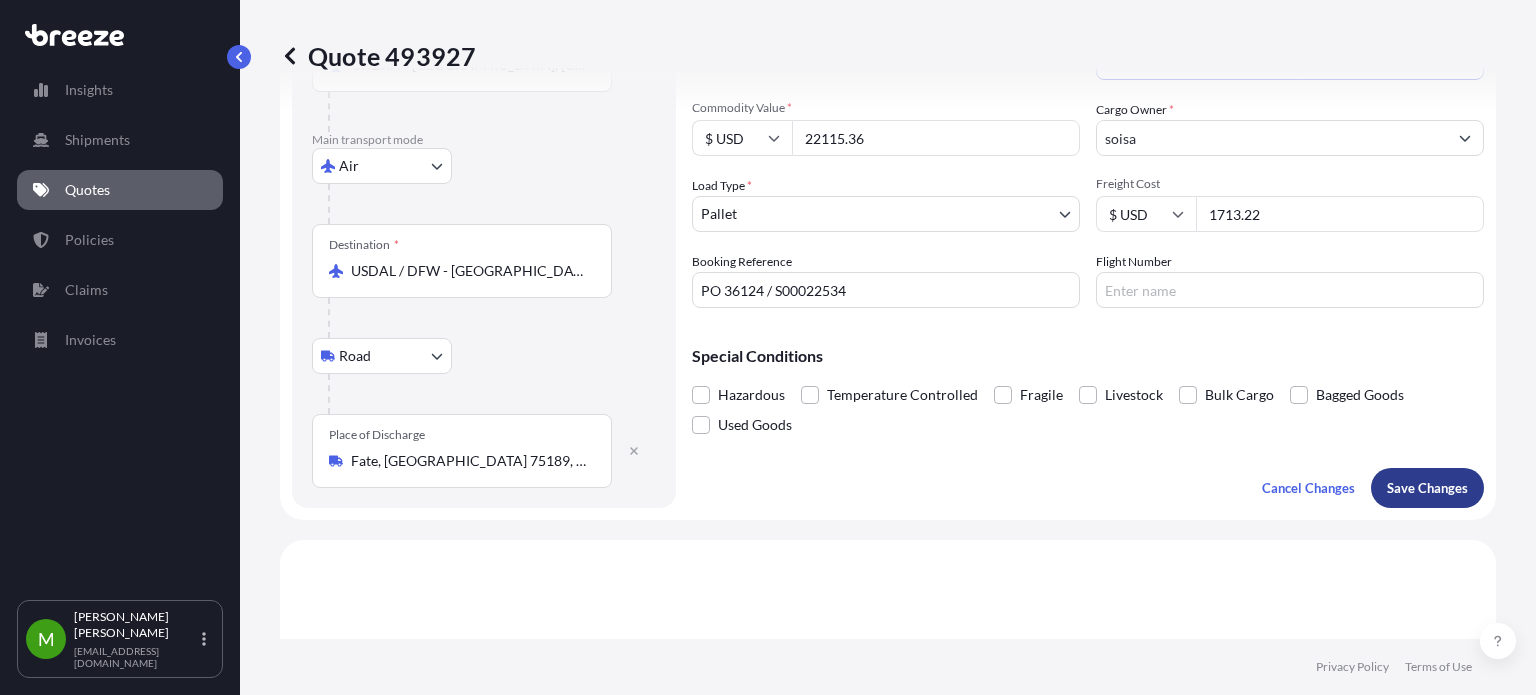 click on "Save Changes" at bounding box center [1427, 488] 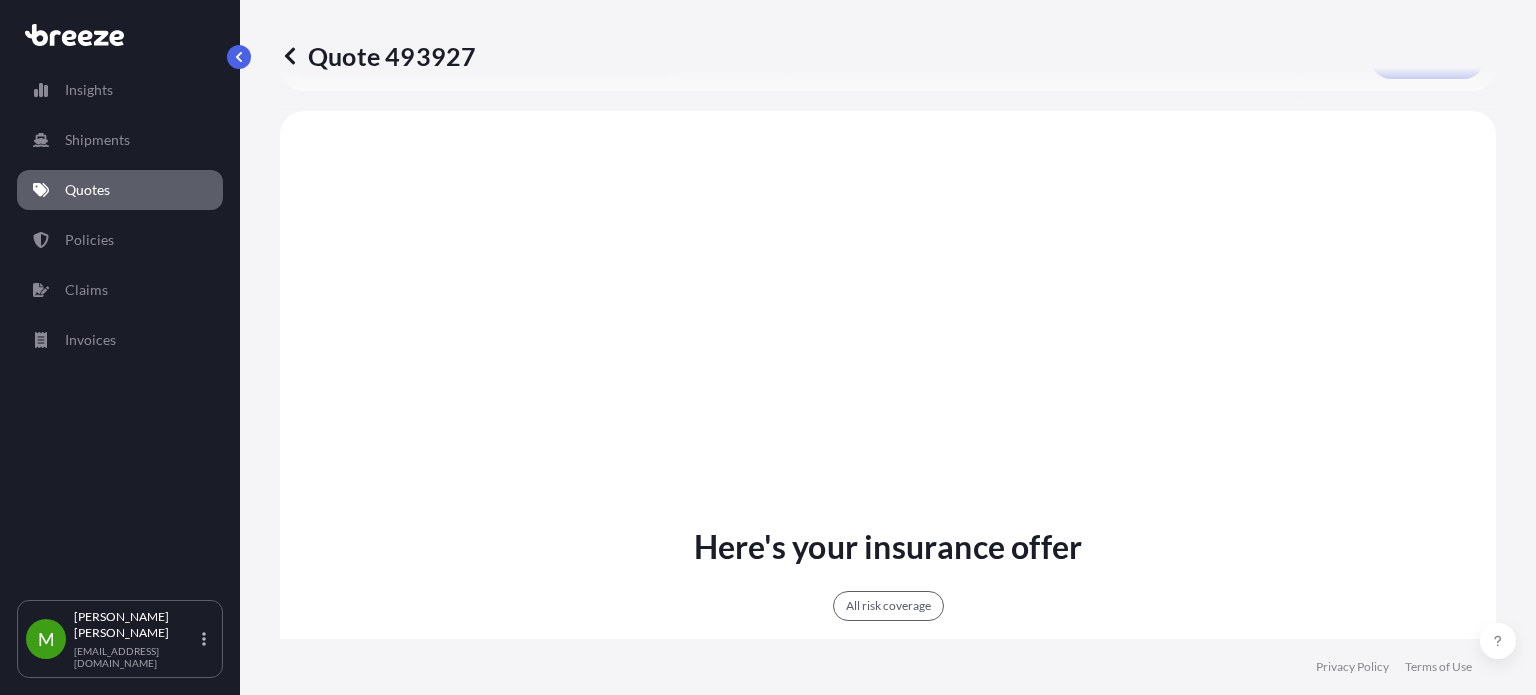 scroll, scrollTop: 798, scrollLeft: 0, axis: vertical 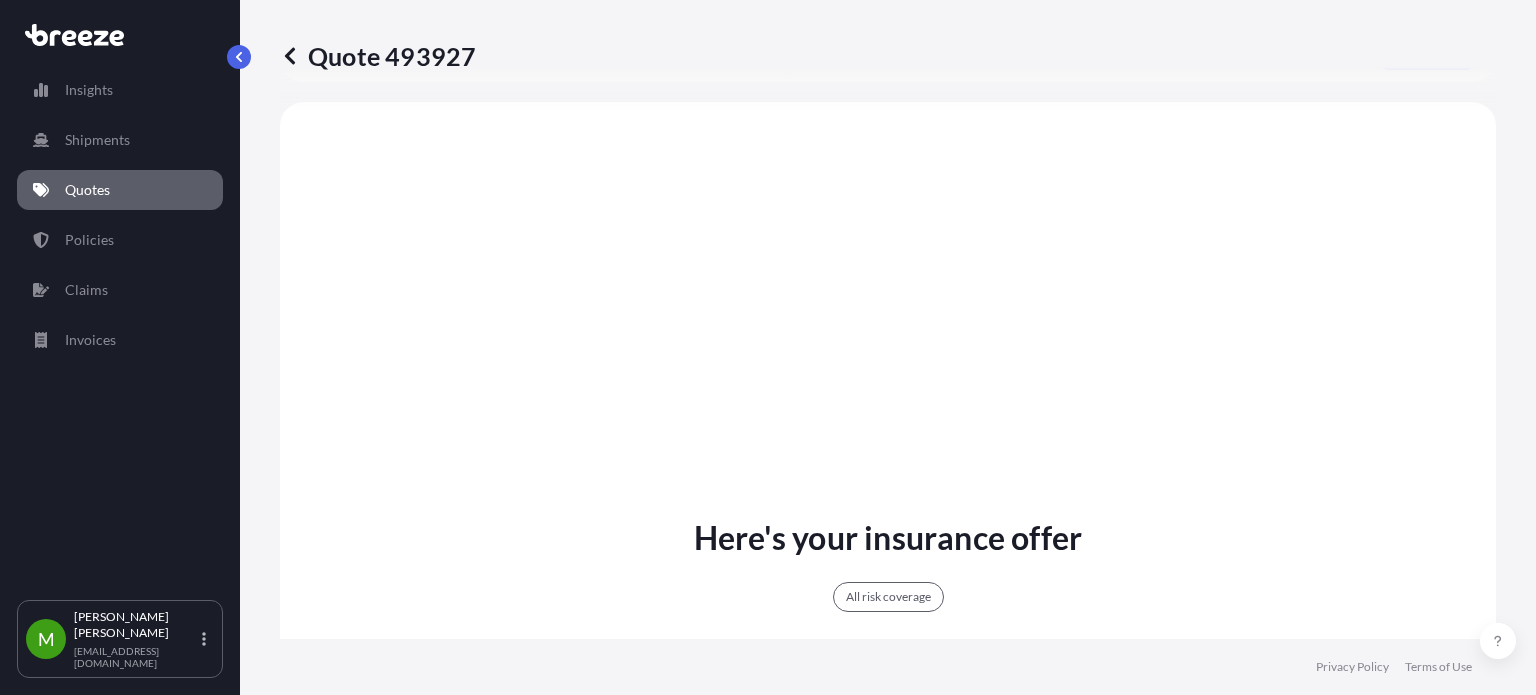 select on "Road" 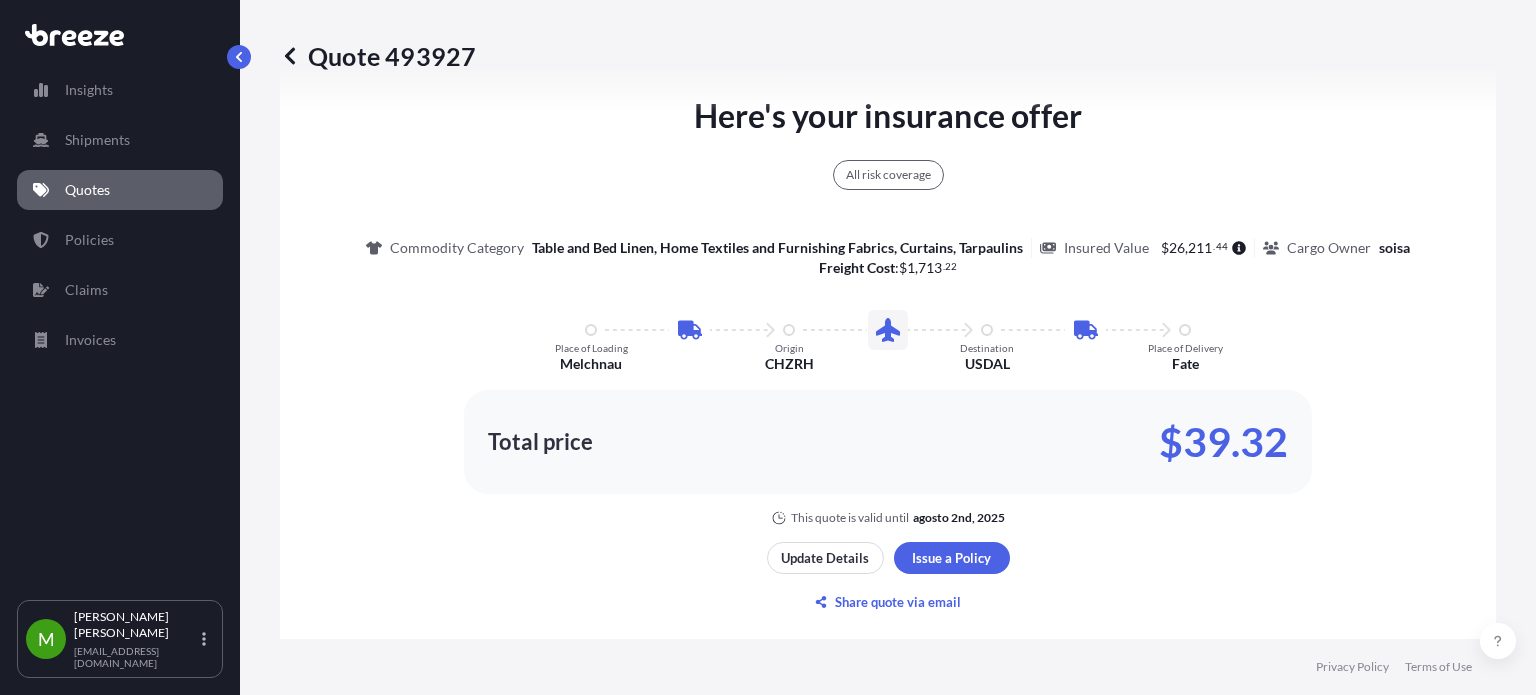 scroll, scrollTop: 1216, scrollLeft: 0, axis: vertical 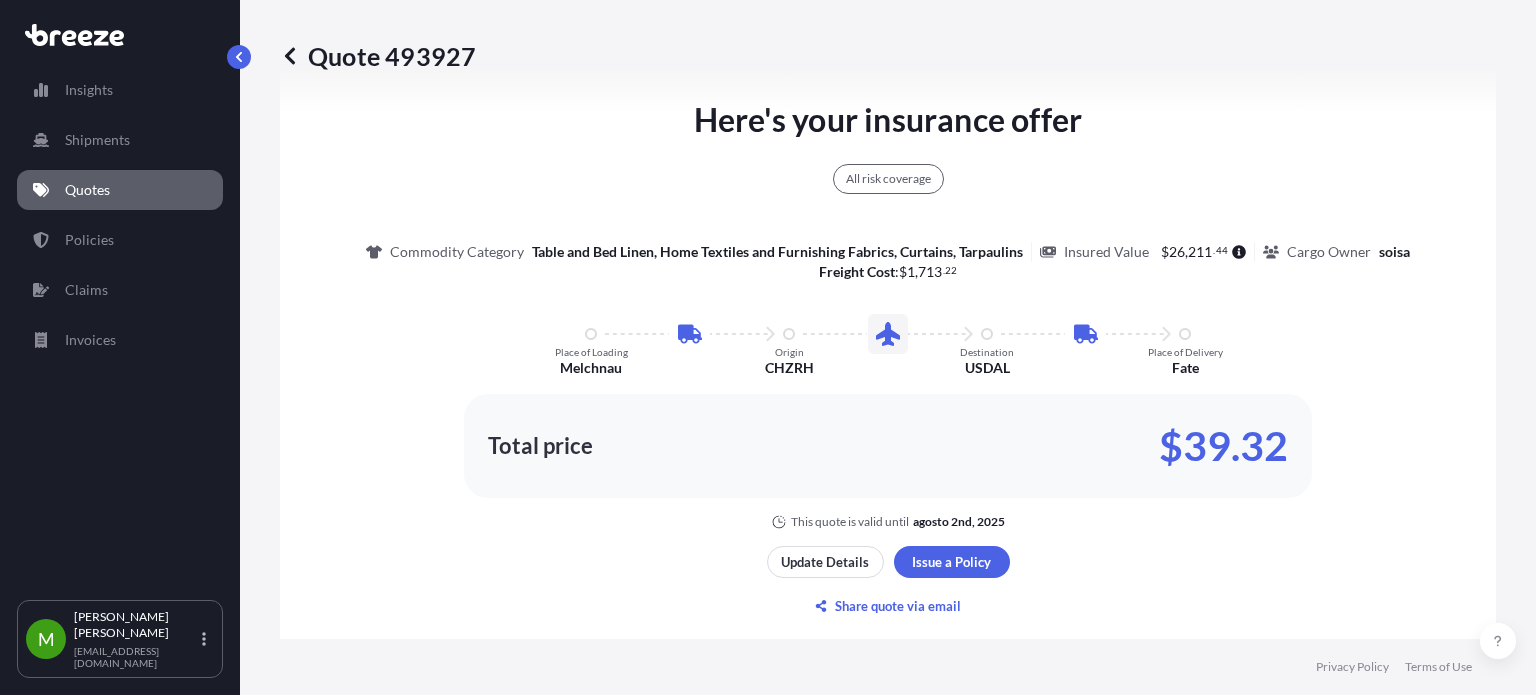 click on "Quote 493927 Route Details Place of loading [STREET_ADDRESS] Road Rail Origin * CHZRH - [GEOGRAPHIC_DATA], [GEOGRAPHIC_DATA] Main transport mode Air Sea Air Road Rail Destination * USDAL / DFW - [GEOGRAPHIC_DATA], [GEOGRAPHIC_DATA] Rail Place of [GEOGRAPHIC_DATA], [GEOGRAPHIC_DATA] Coverage Type All risks Covers losses or damages due to any cause, except for those excluded FPA "Free of Particular Average" - limited coverage for partial cargo loss or damage Cargo Details Commodity Category * Table and Bed Linen, Home Textiles and Furnishing Fabrics, Curtains, Tarpaulins Commodity Description * Textil  Commodity Value   * $ USD 22115.36 Cargo Owner * soisa Load Type * Pallet PALLET CONTAINER PARCELS CARTONS Freight Cost   $ USD 1713.22 Booking Reference PO 36124 / S00022534 Flight Number Special Conditions Hazardous Temperature Controlled Fragile Livestock Bulk Cargo Bagged Goods Used Goods Cancel Changes Save Changes Here's your insurance offer All risk coverage Commodity Category Insured Value $ 26 , 211 . 44 Cargo Owner $" at bounding box center (888, 319) 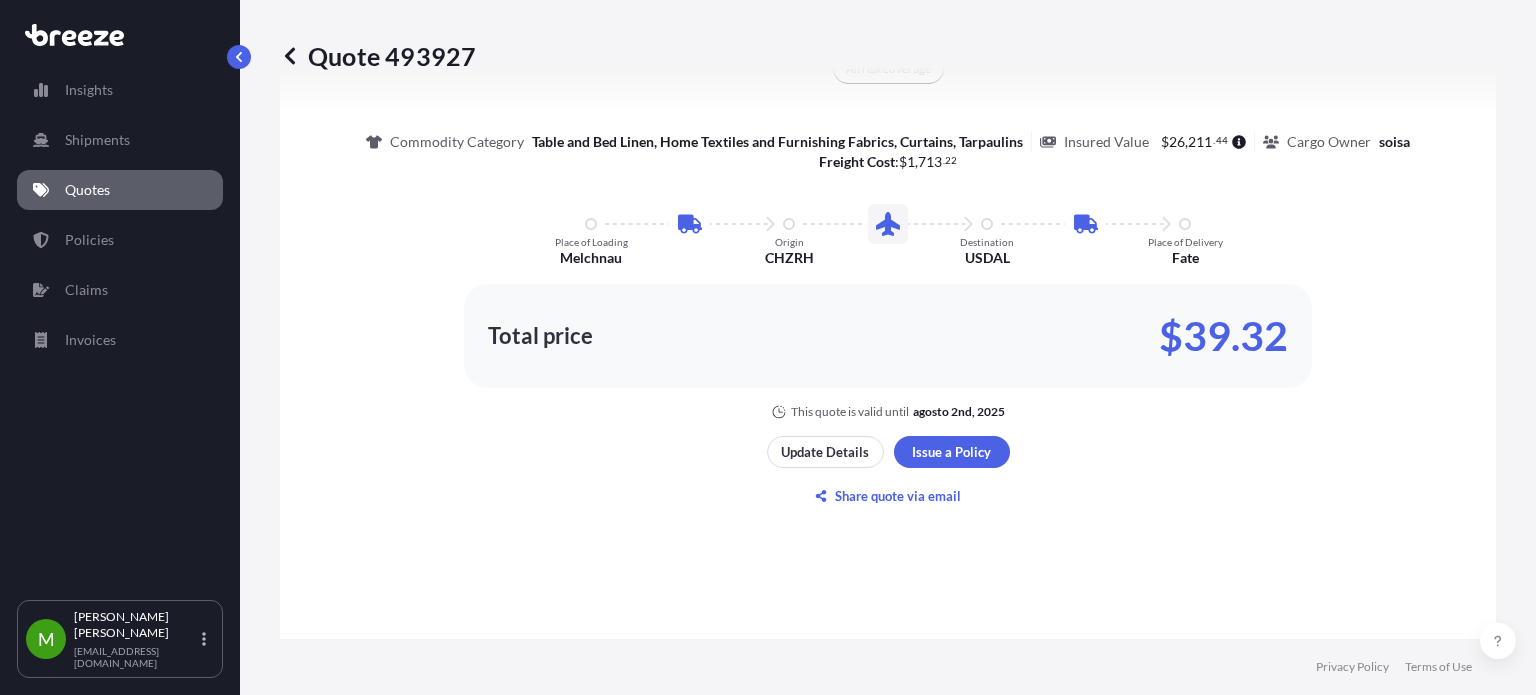 scroll, scrollTop: 1332, scrollLeft: 0, axis: vertical 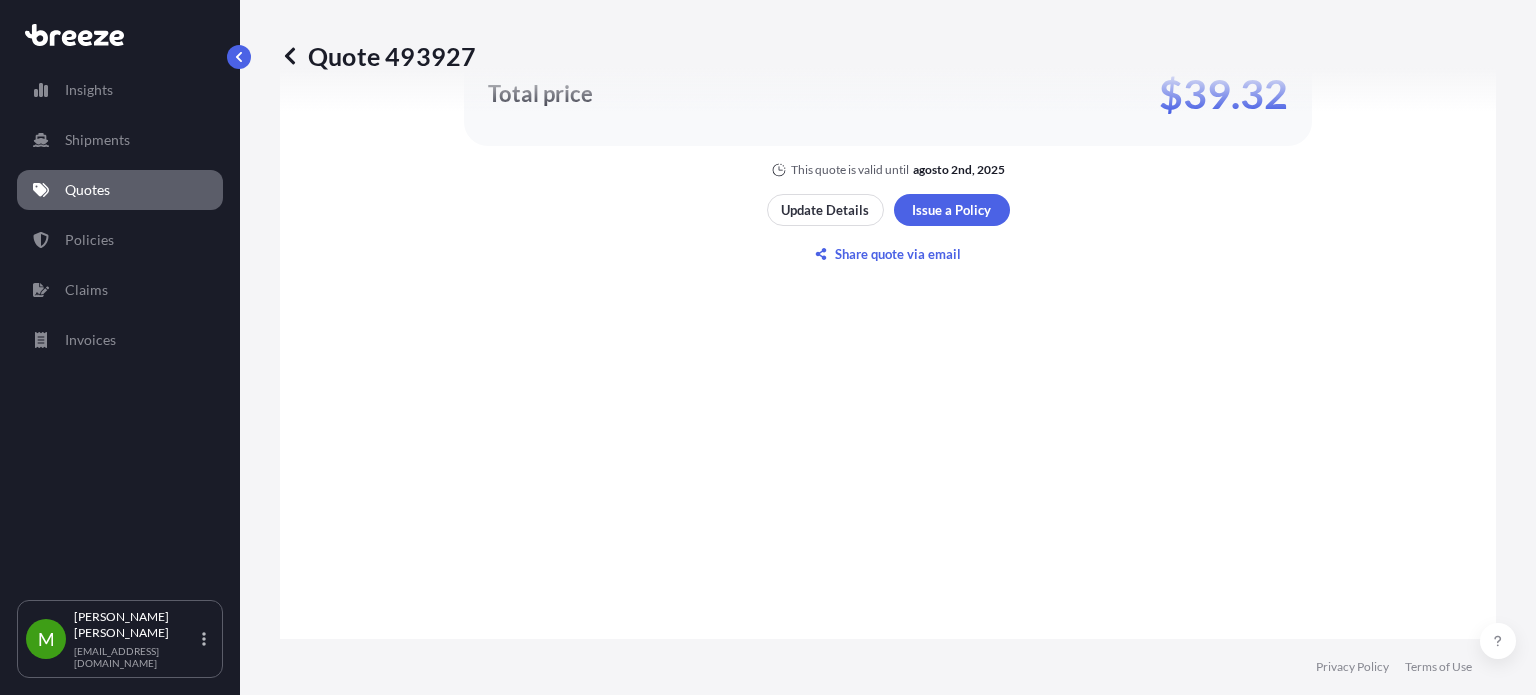 click on "Quote 493927 Route Details Place of loading [STREET_ADDRESS] Road Rail Origin * CHZRH - [GEOGRAPHIC_DATA], [GEOGRAPHIC_DATA] Main transport mode Air Sea Air Road Rail Destination * USDAL / DFW - [GEOGRAPHIC_DATA], [GEOGRAPHIC_DATA] Rail Place of [GEOGRAPHIC_DATA], [GEOGRAPHIC_DATA] Coverage Type All risks Covers losses or damages due to any cause, except for those excluded FPA "Free of Particular Average" - limited coverage for partial cargo loss or damage Cargo Details Commodity Category * Table and Bed Linen, Home Textiles and Furnishing Fabrics, Curtains, Tarpaulins Commodity Description * Textil  Commodity Value   * $ USD 22115.36 Cargo Owner * soisa Load Type * Pallet PALLET CONTAINER PARCELS CARTONS Freight Cost   $ USD 1713.22 Booking Reference PO 36124 / S00022534 Flight Number Special Conditions Hazardous Temperature Controlled Fragile Livestock Bulk Cargo Bagged Goods Used Goods Cancel Changes Save Changes Here's your insurance offer All risk coverage Commodity Category Insured Value $ 26 , 211 . 44 Cargo Owner $" at bounding box center [888, 319] 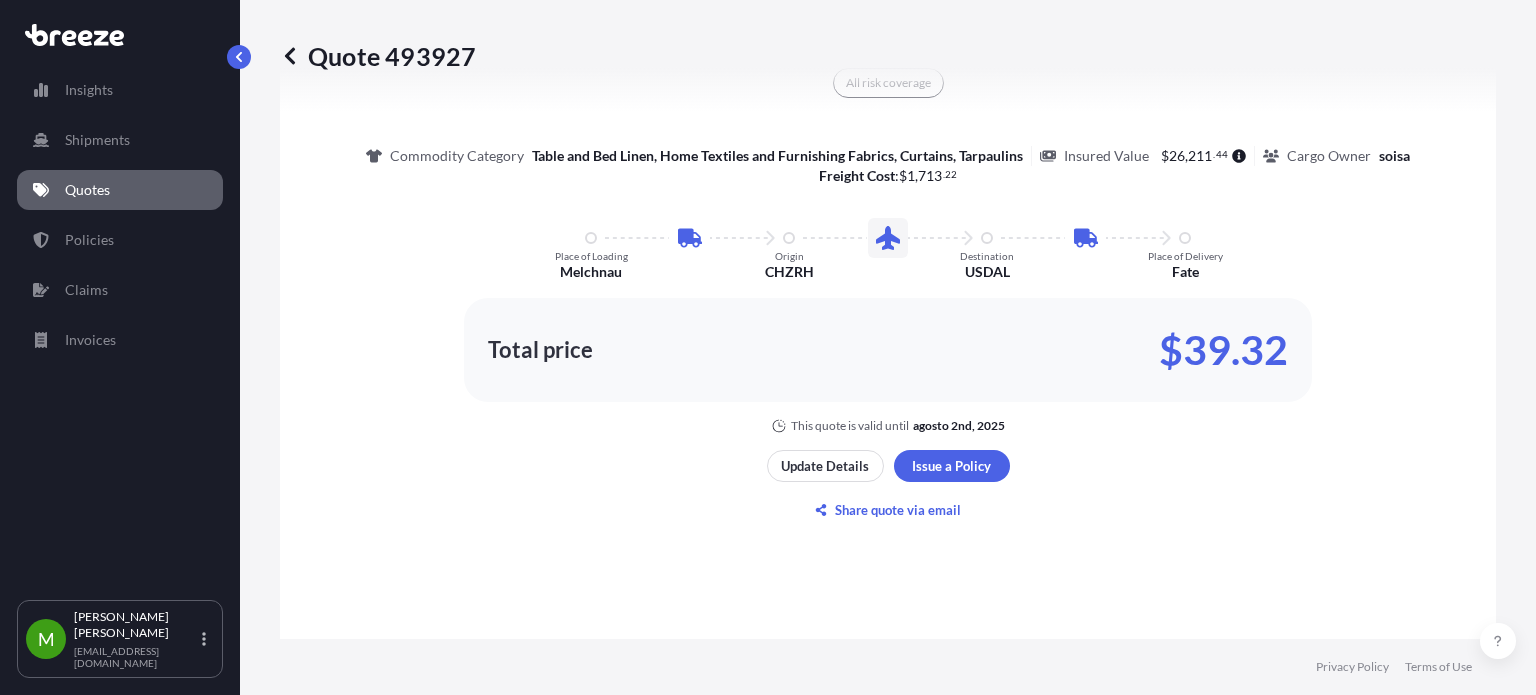 scroll, scrollTop: 1158, scrollLeft: 0, axis: vertical 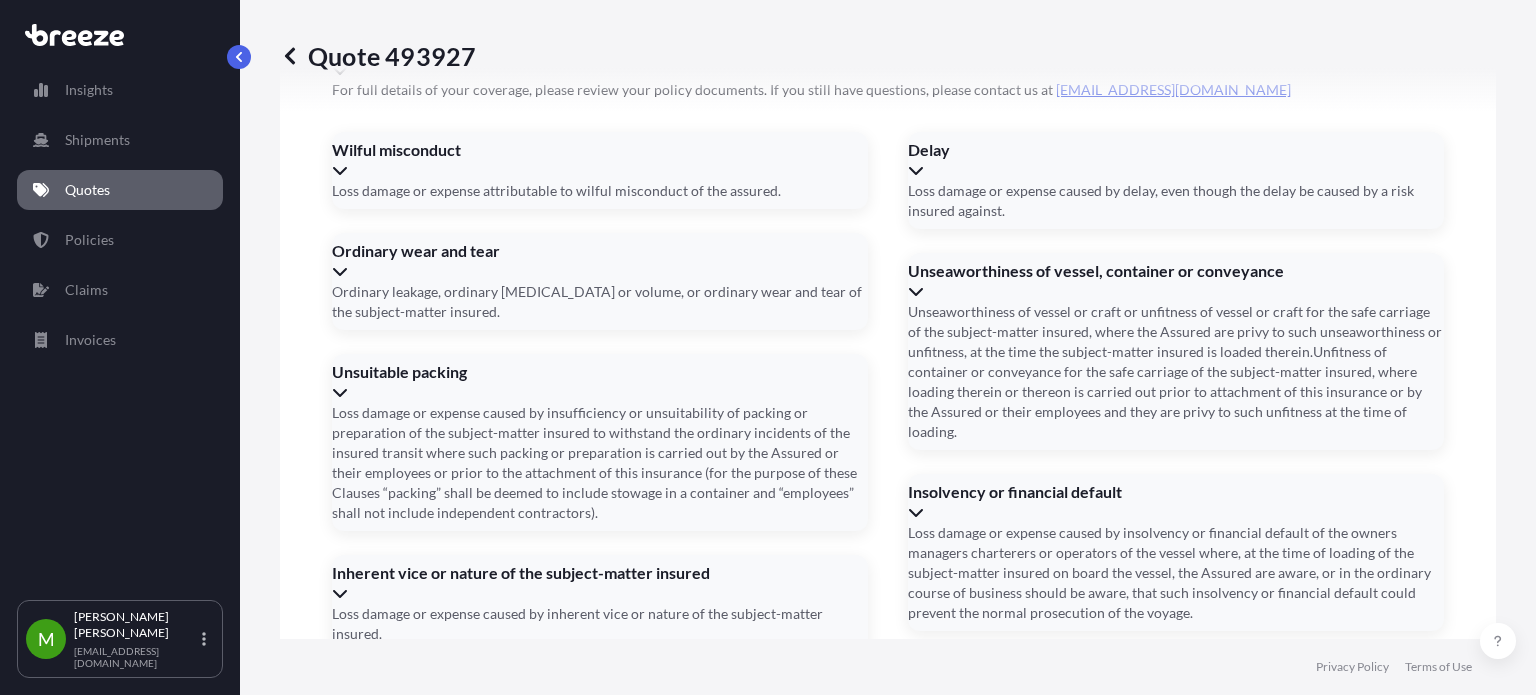 click 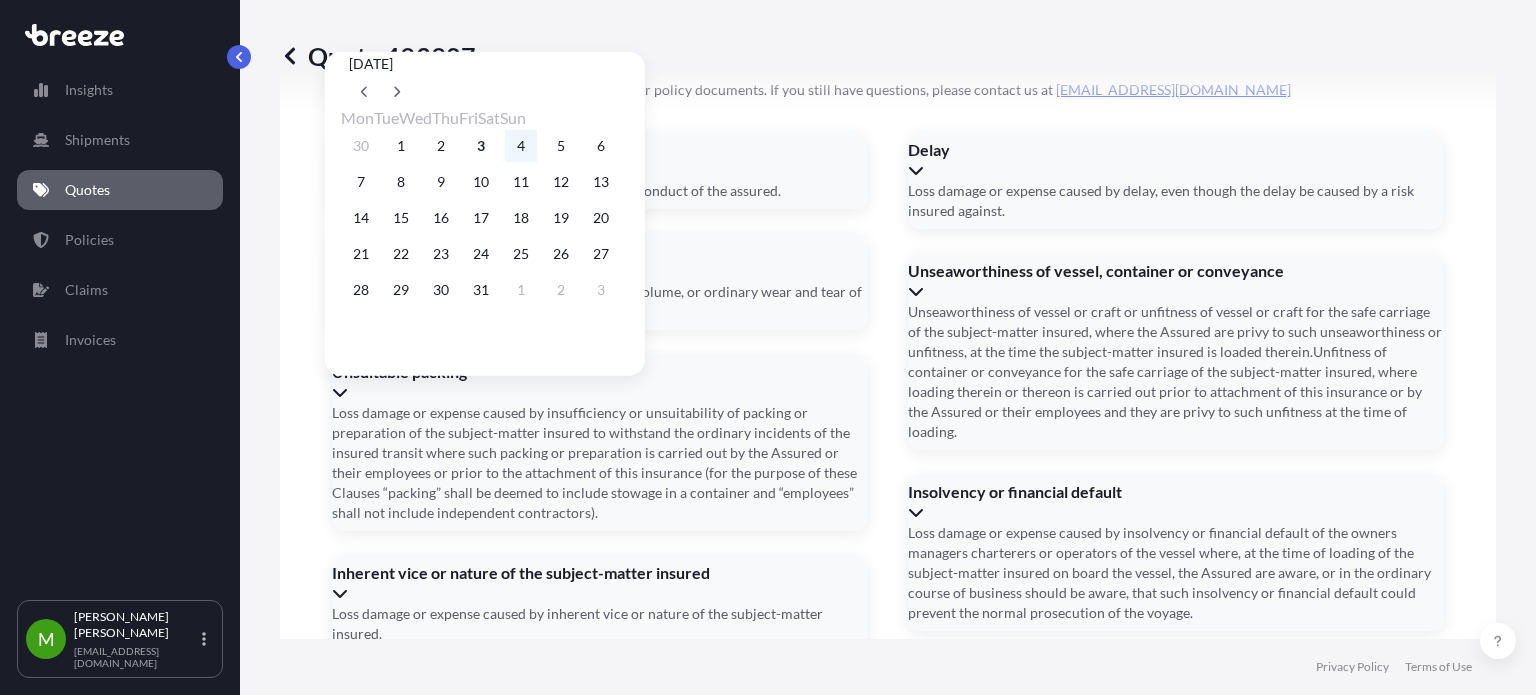 click on "4" at bounding box center (521, 146) 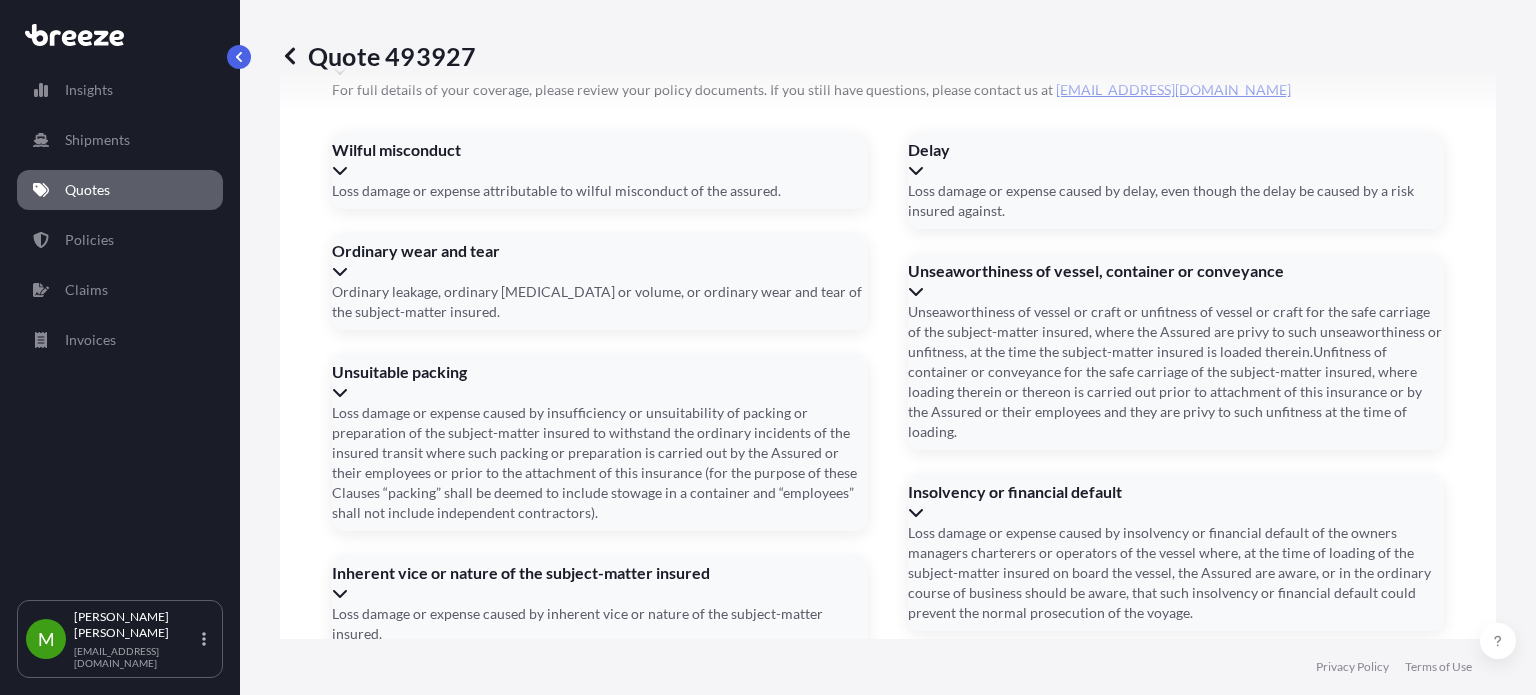 click 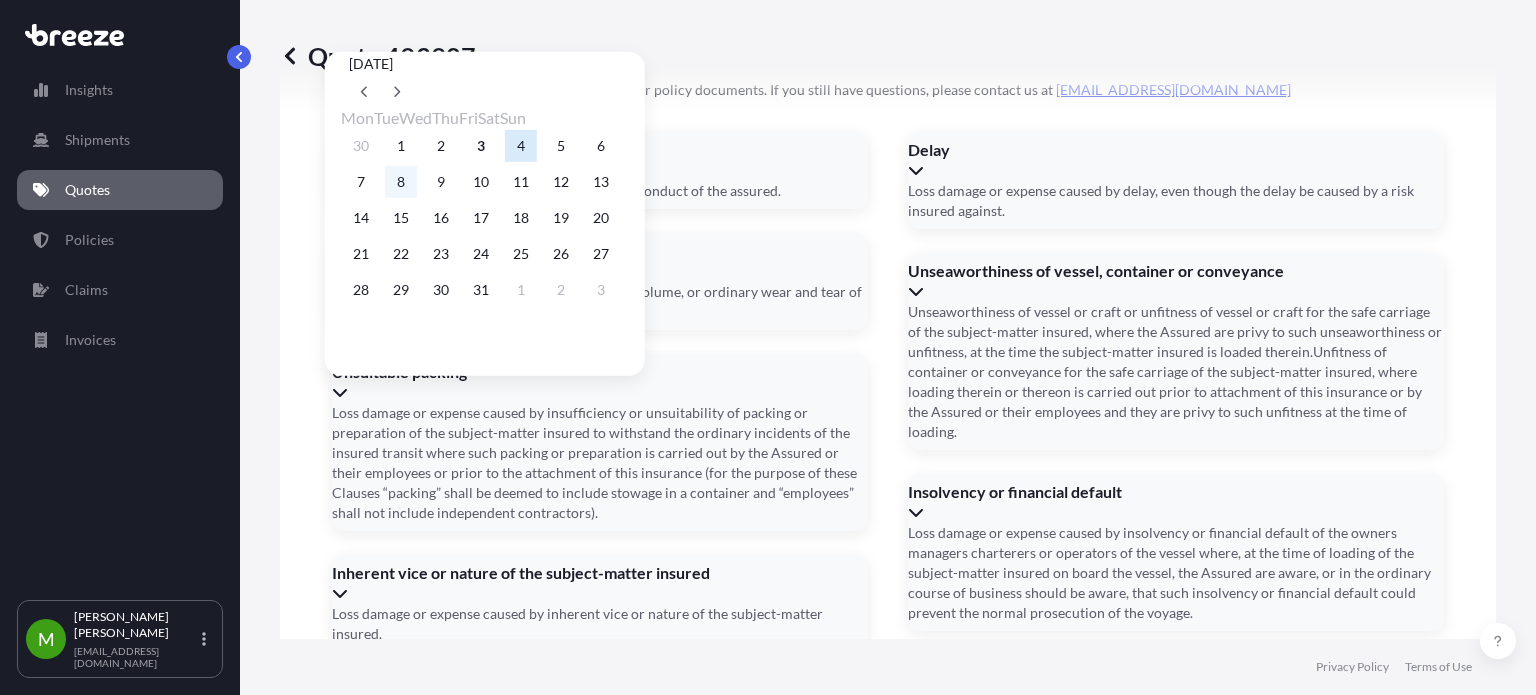 click on "8" at bounding box center (401, 182) 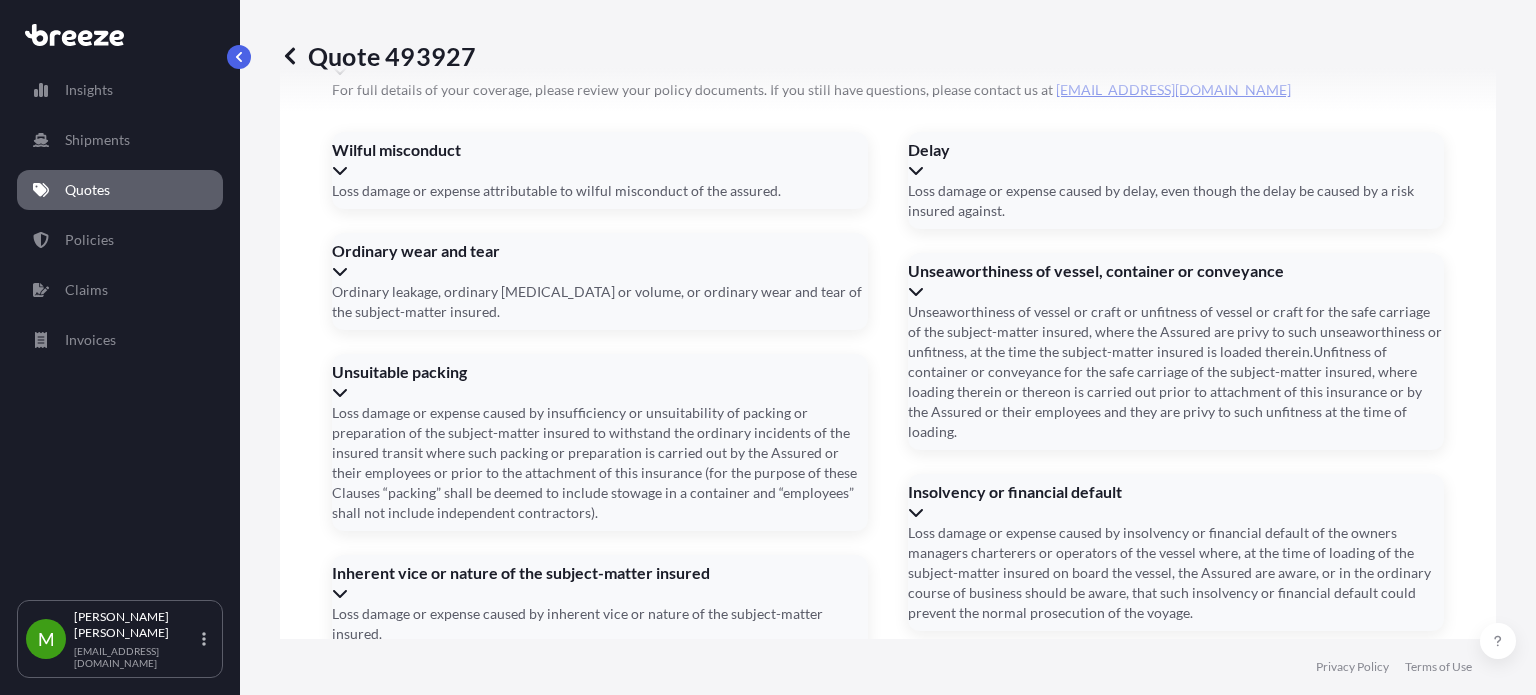 click on "Date of Arrival   *" at bounding box center [886, 1495] 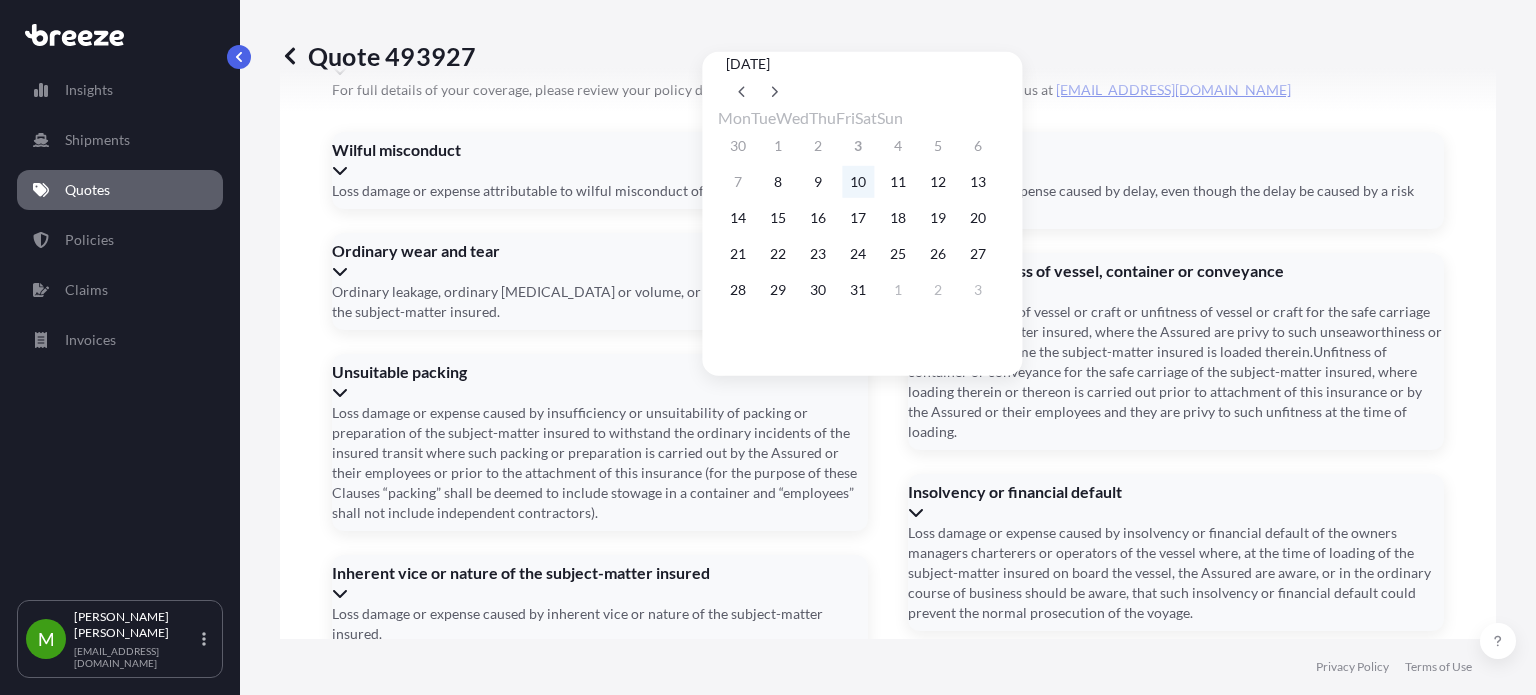 click on "10" at bounding box center [858, 182] 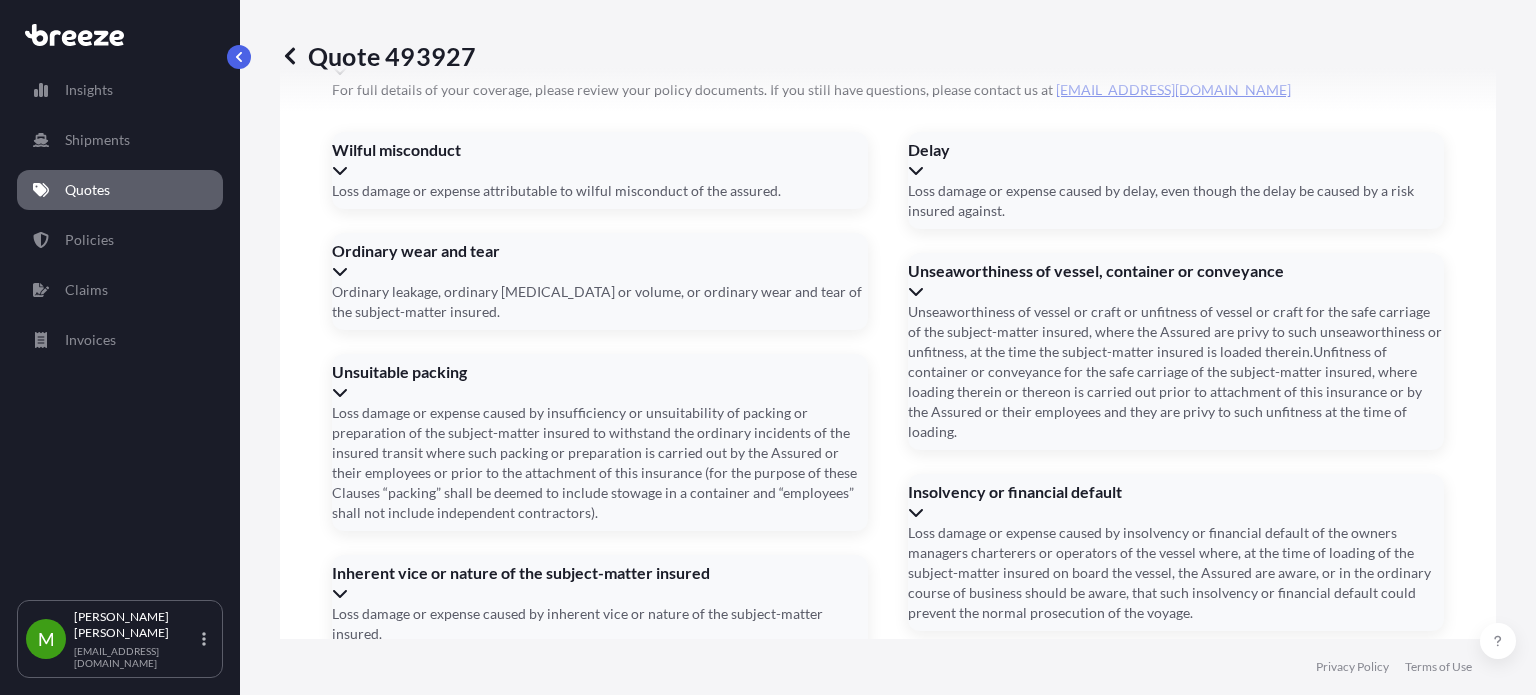 scroll, scrollTop: 2976, scrollLeft: 0, axis: vertical 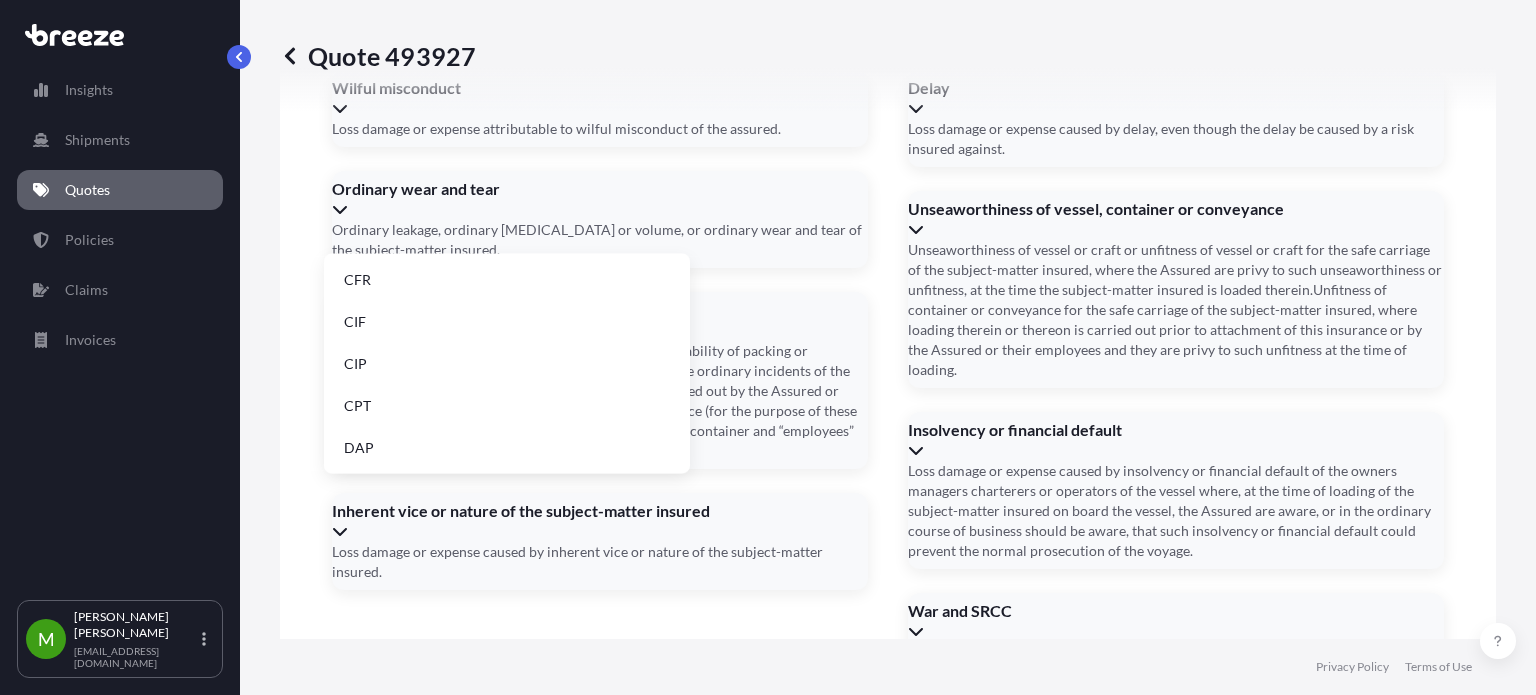 click on "Incoterm" at bounding box center (509, 1613) 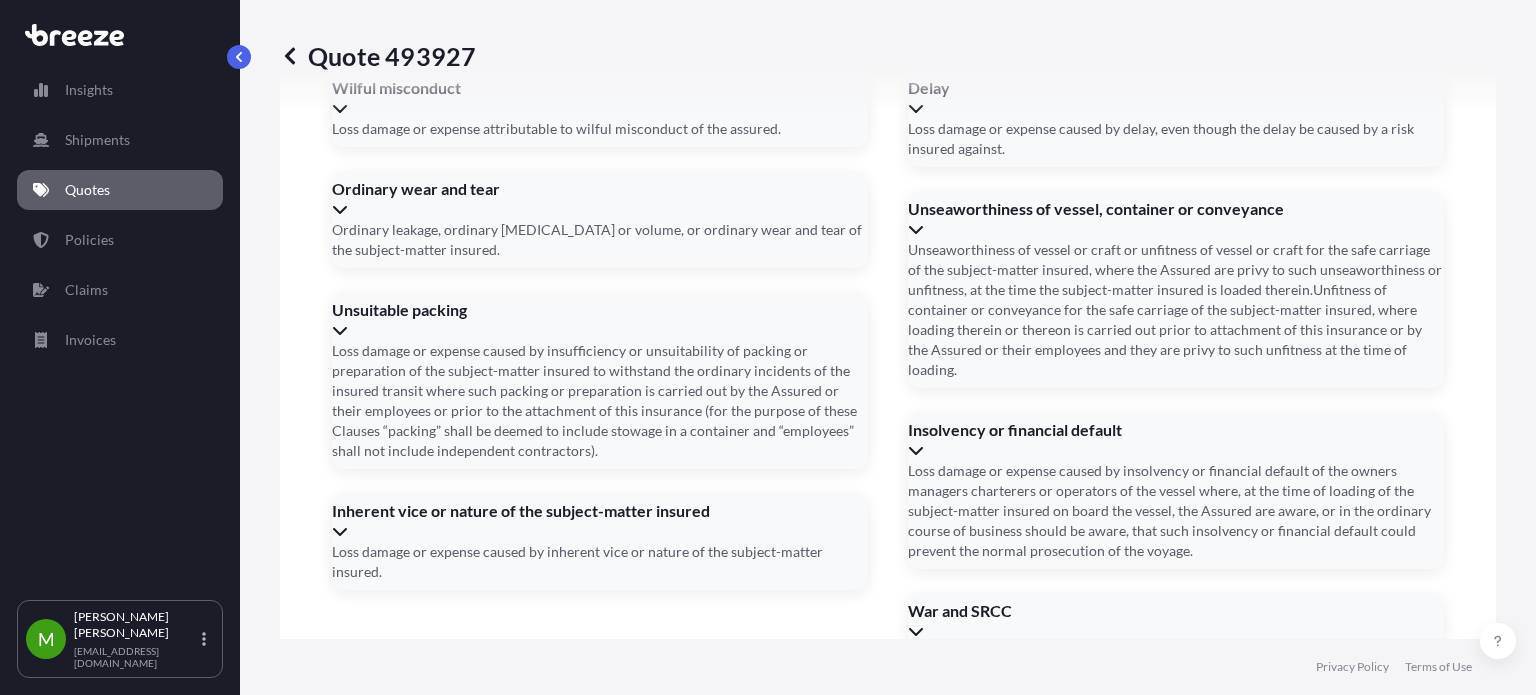 click on "Cargo Owner Details Cargo Owner Name   soisa Address   * [STREET_ADDRESS][PERSON_NAME] Shipment details Date of Departure   * [DATE] Date of Arrival   * [DATE] Booking Reference   PO 36124 / S00022534 AWB   Insert comma-separated numbers Incoterm   Create Policy" at bounding box center [694, 1492] 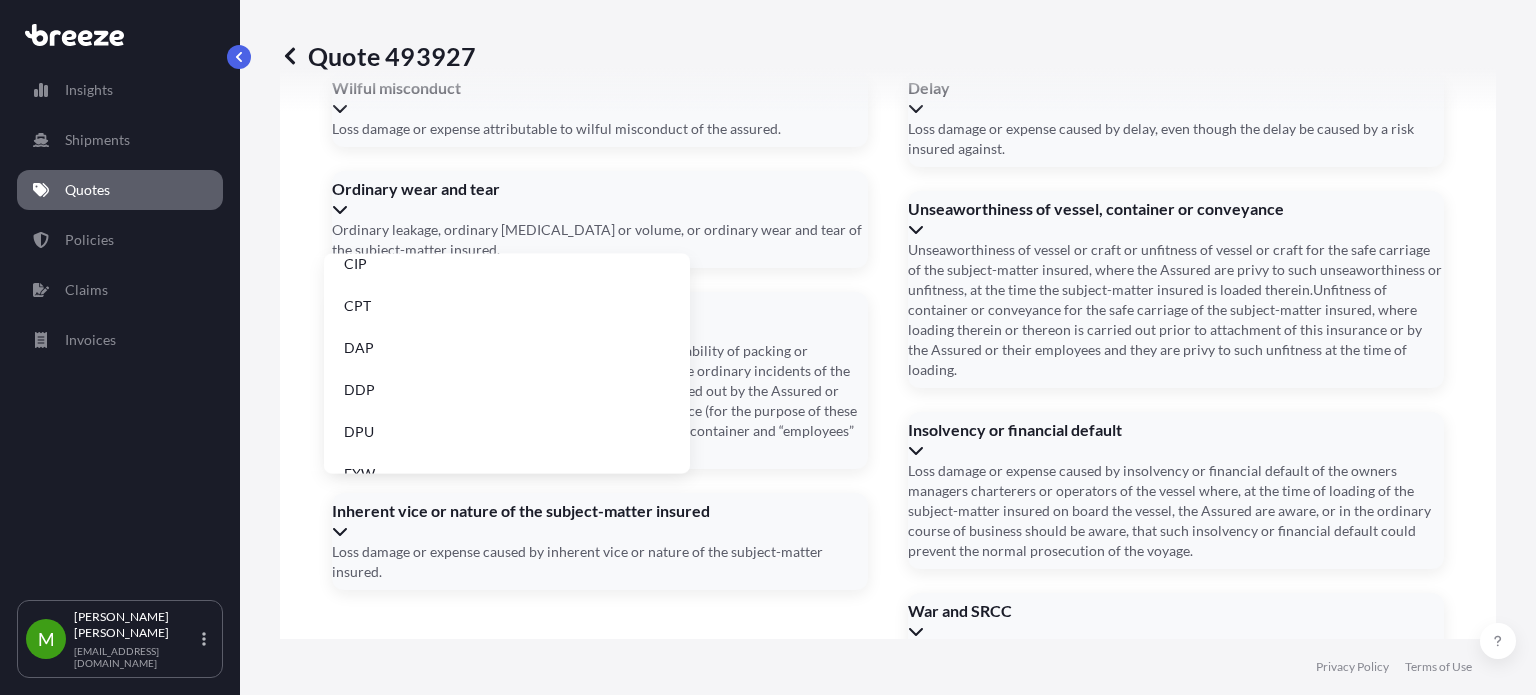 scroll, scrollTop: 120, scrollLeft: 0, axis: vertical 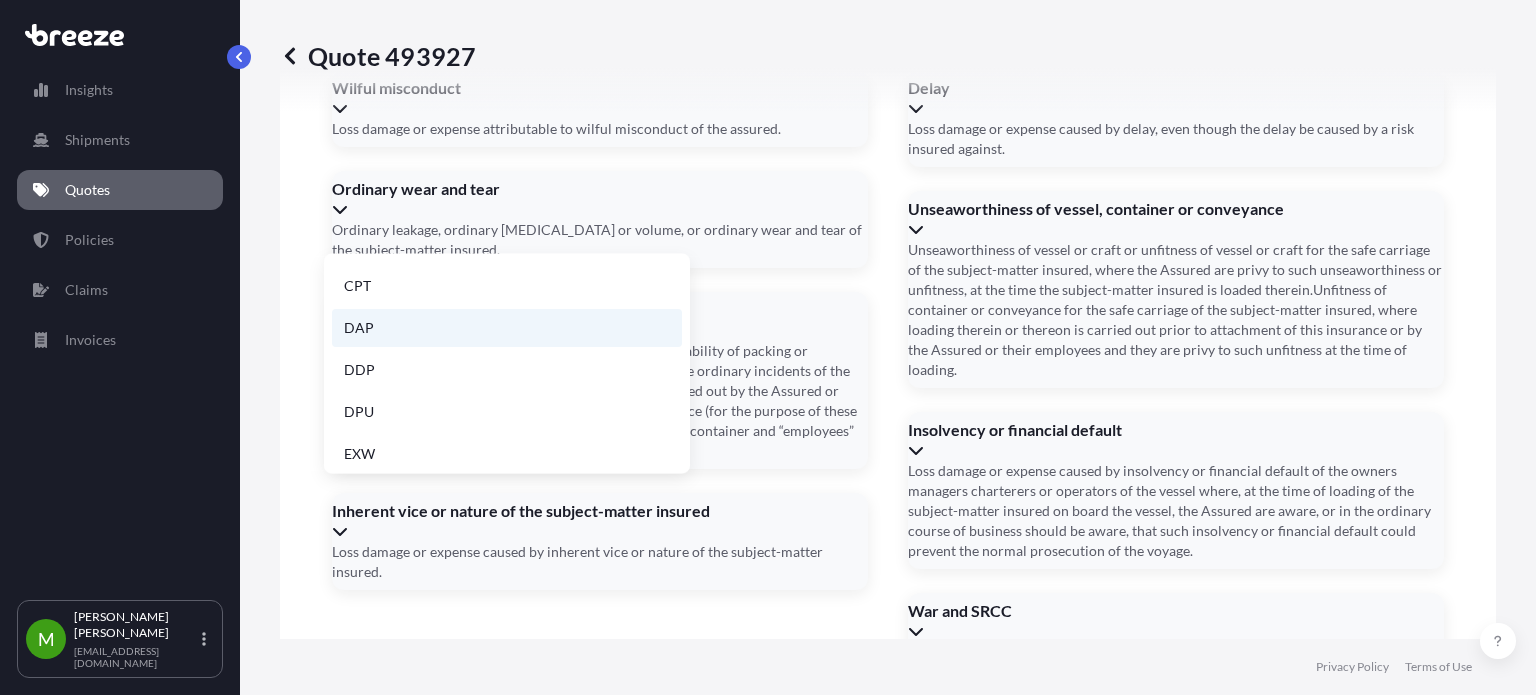 click on "DAP" at bounding box center [507, 328] 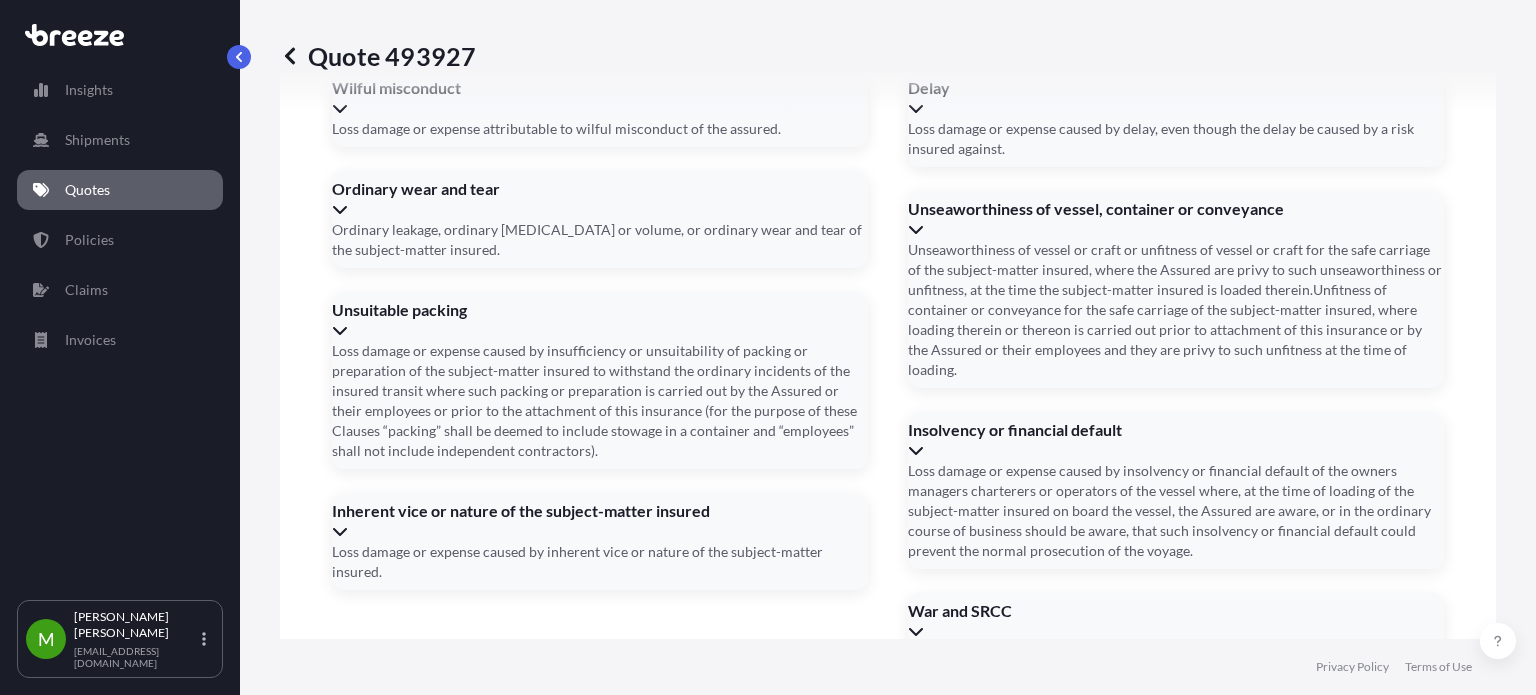 click 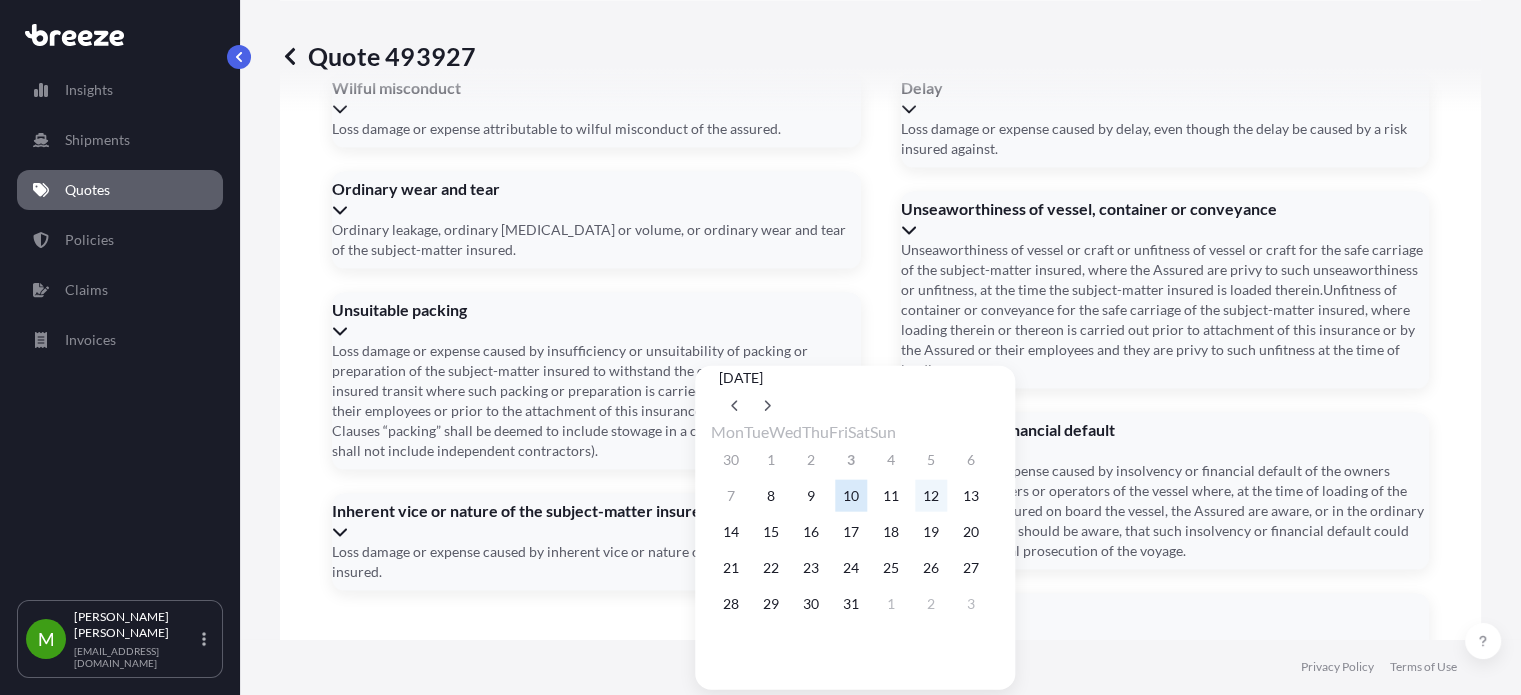 click on "12" at bounding box center (931, 496) 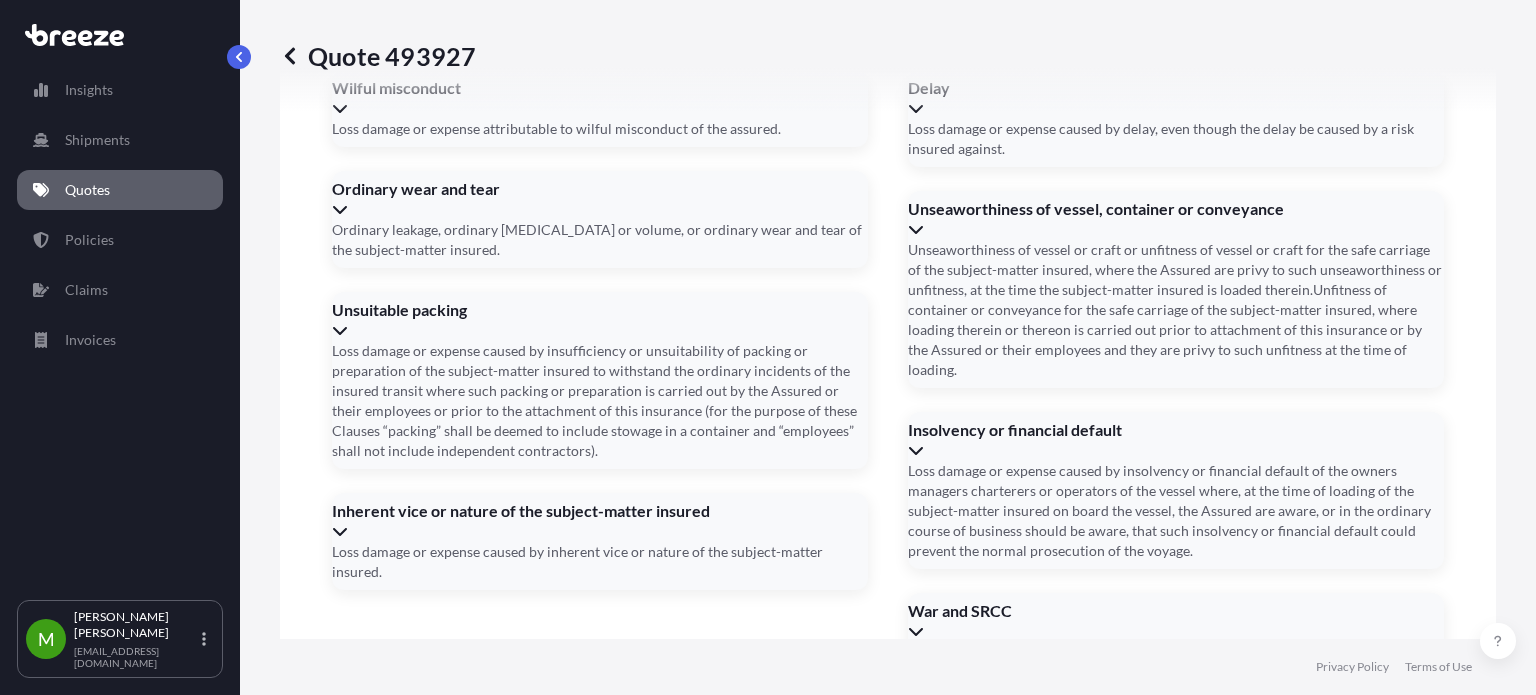 click 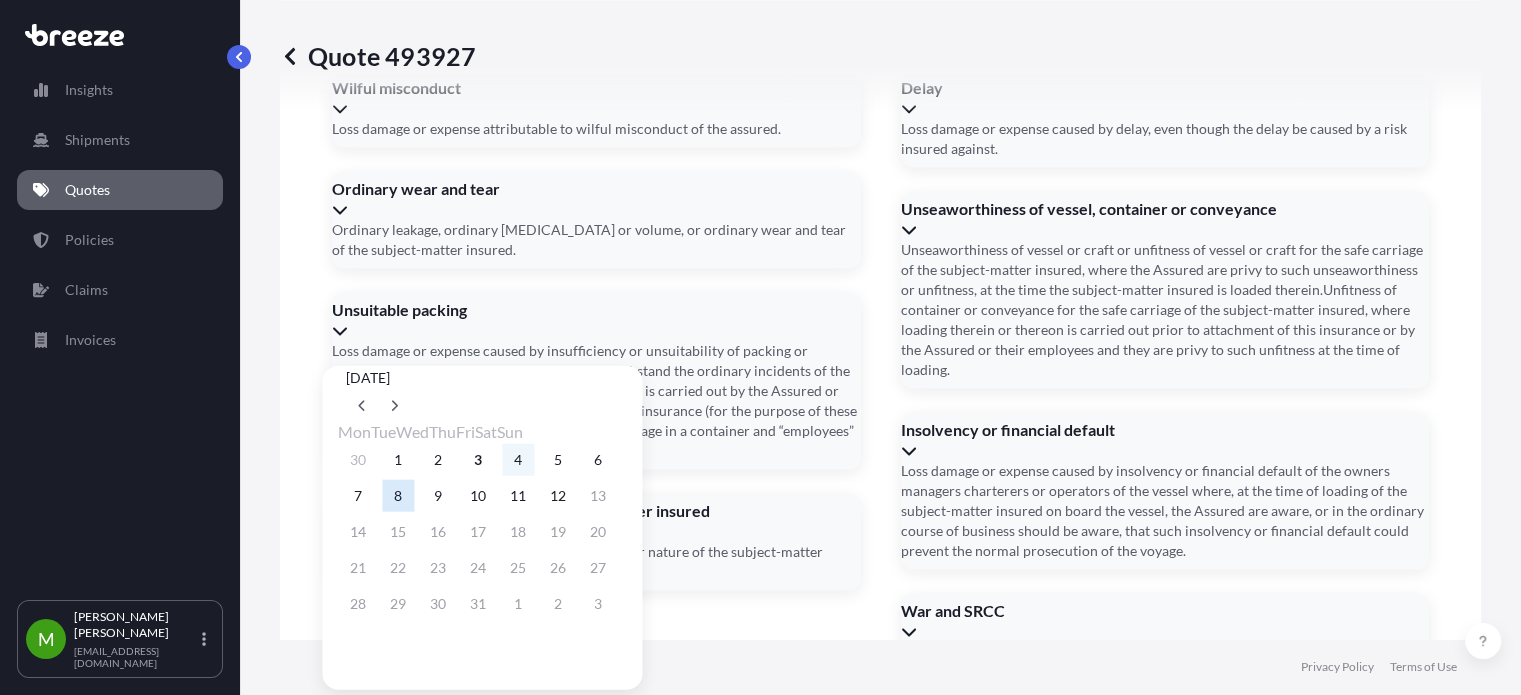 click on "4" at bounding box center (518, 460) 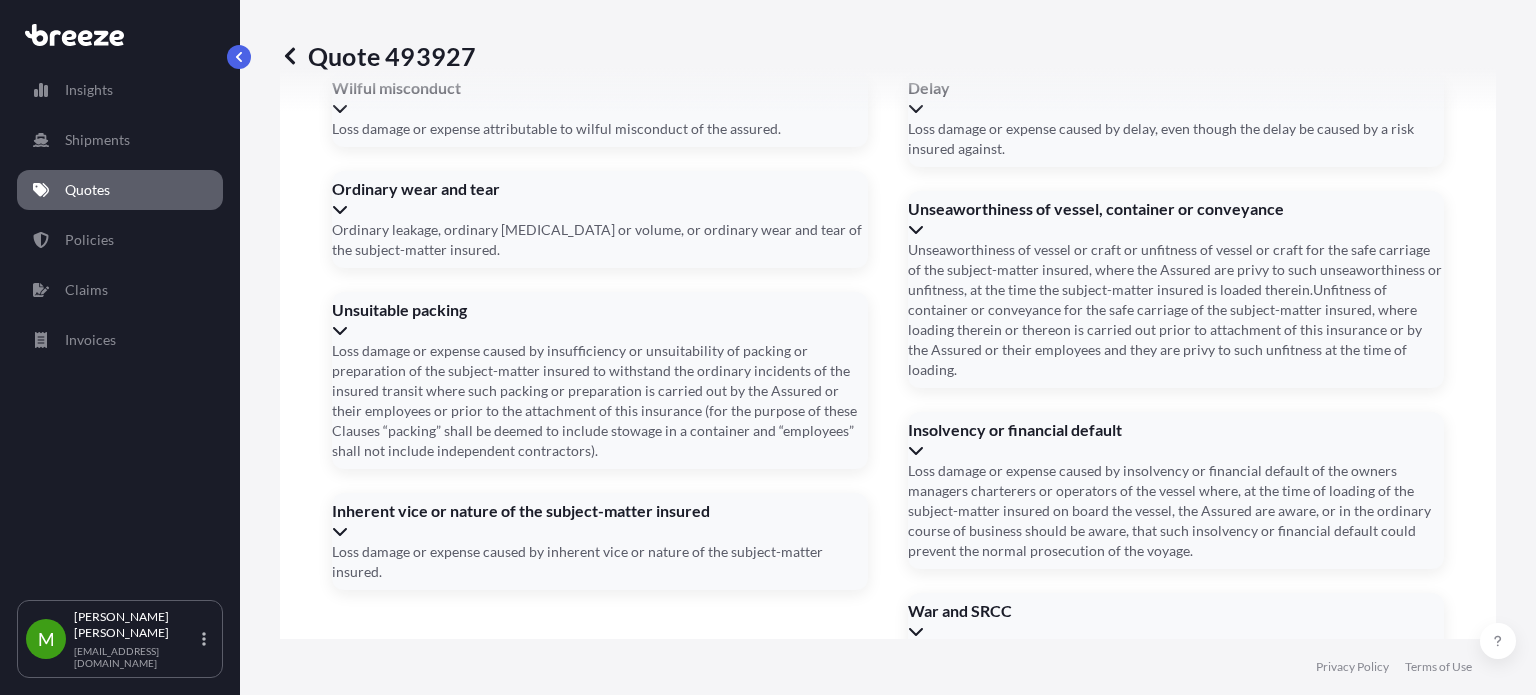 click 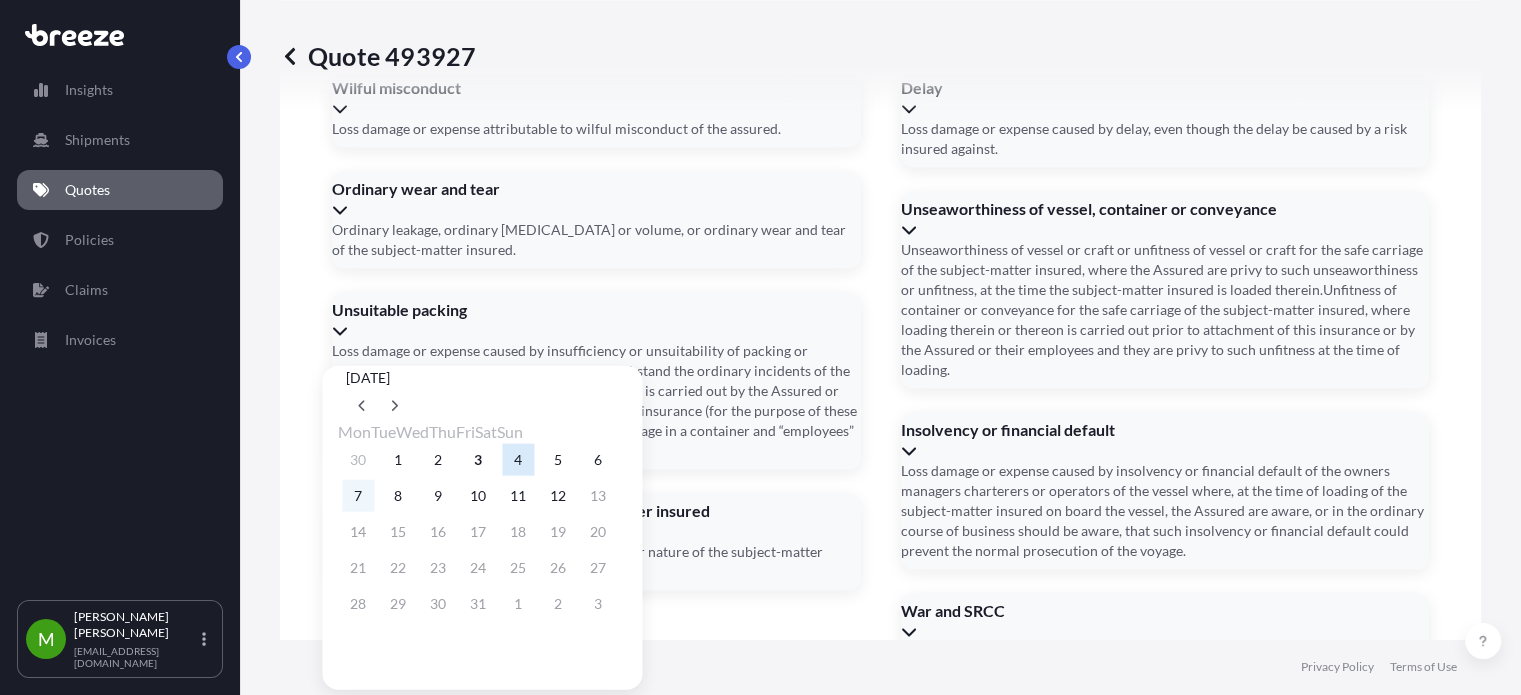 click on "7" at bounding box center (358, 496) 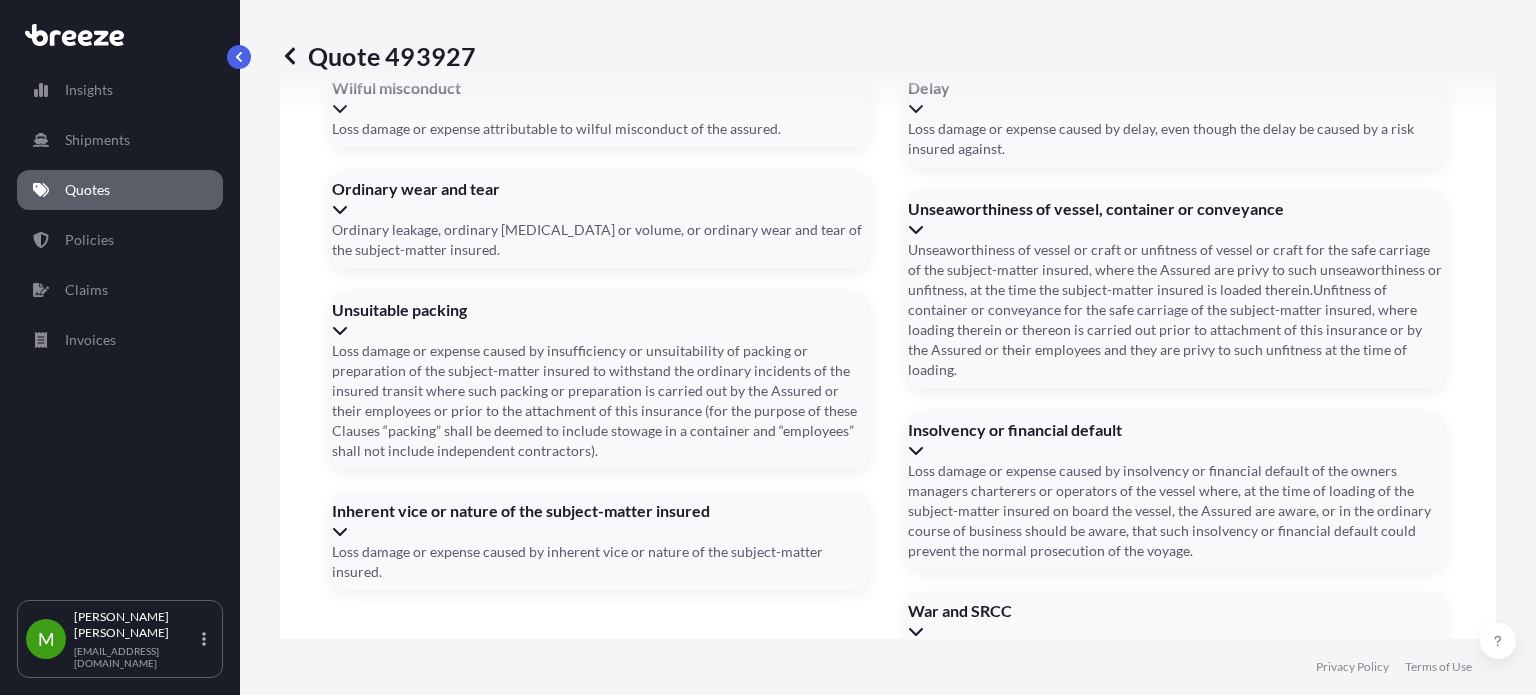 click on "[DATE]" at bounding box center (886, 1433) 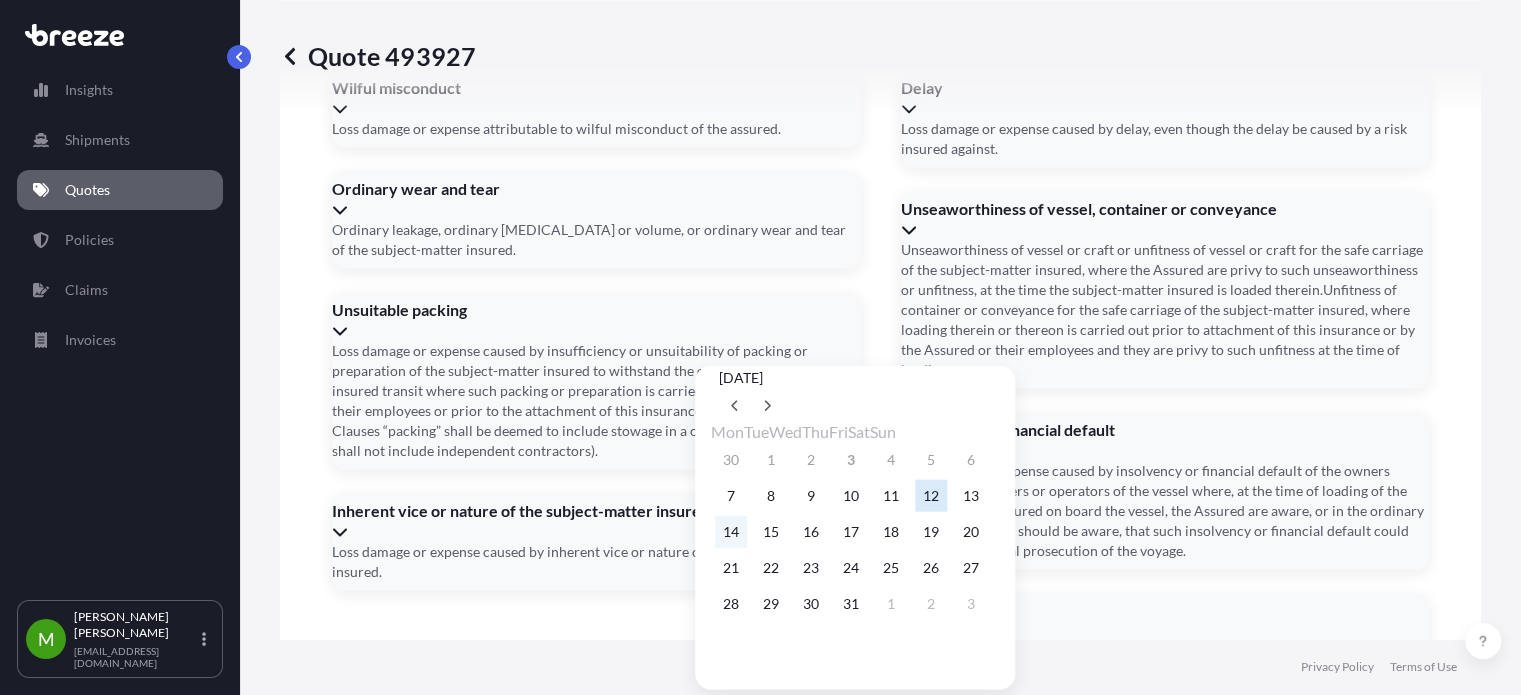 click on "14" at bounding box center (731, 532) 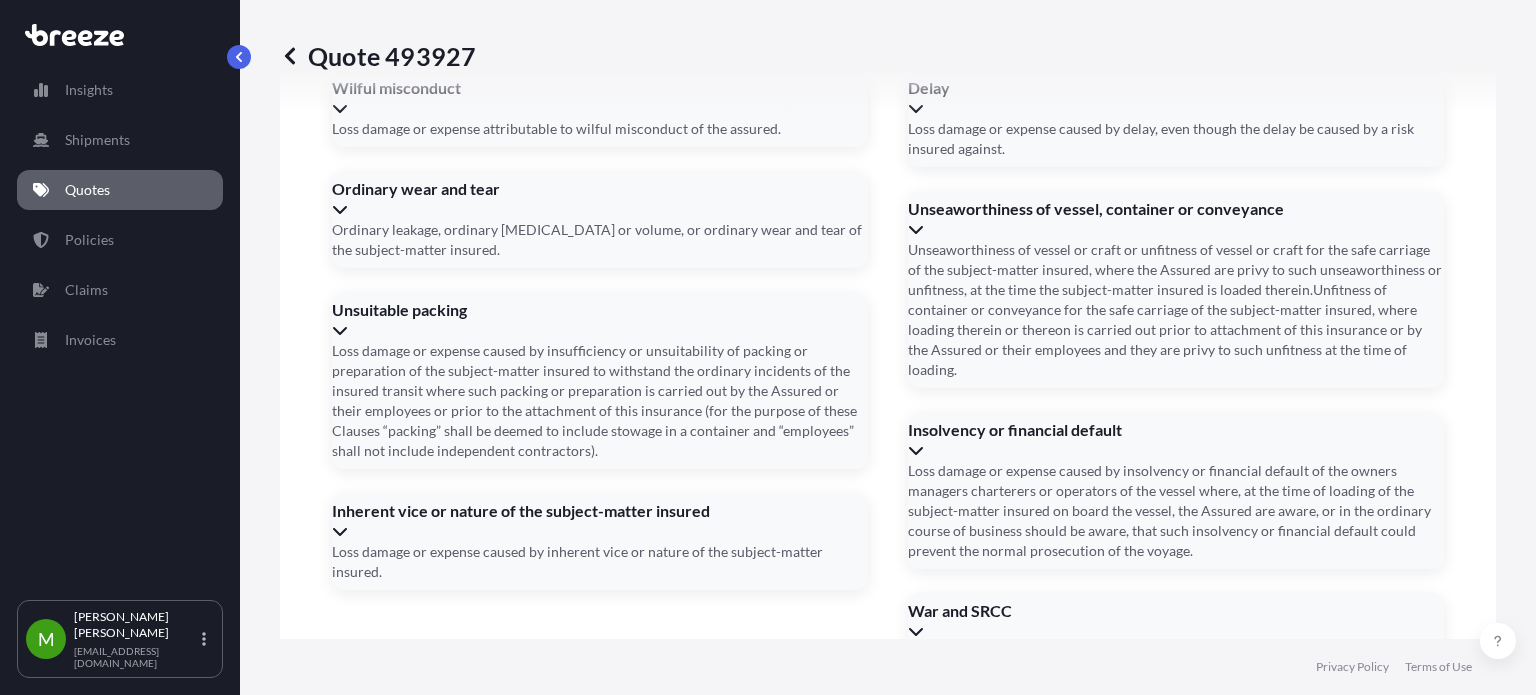 click on "Cargo Owner Details Cargo Owner Name   soisa Address   * [STREET_ADDRESS][PERSON_NAME] Shipment details Date of Departure   * [DATE] Date of Arrival   * [DATE] Booking Reference   PO 36124 / S00022534 AWB   Insert comma-separated numbers Incoterm   DAP Create Policy" at bounding box center [694, 1492] 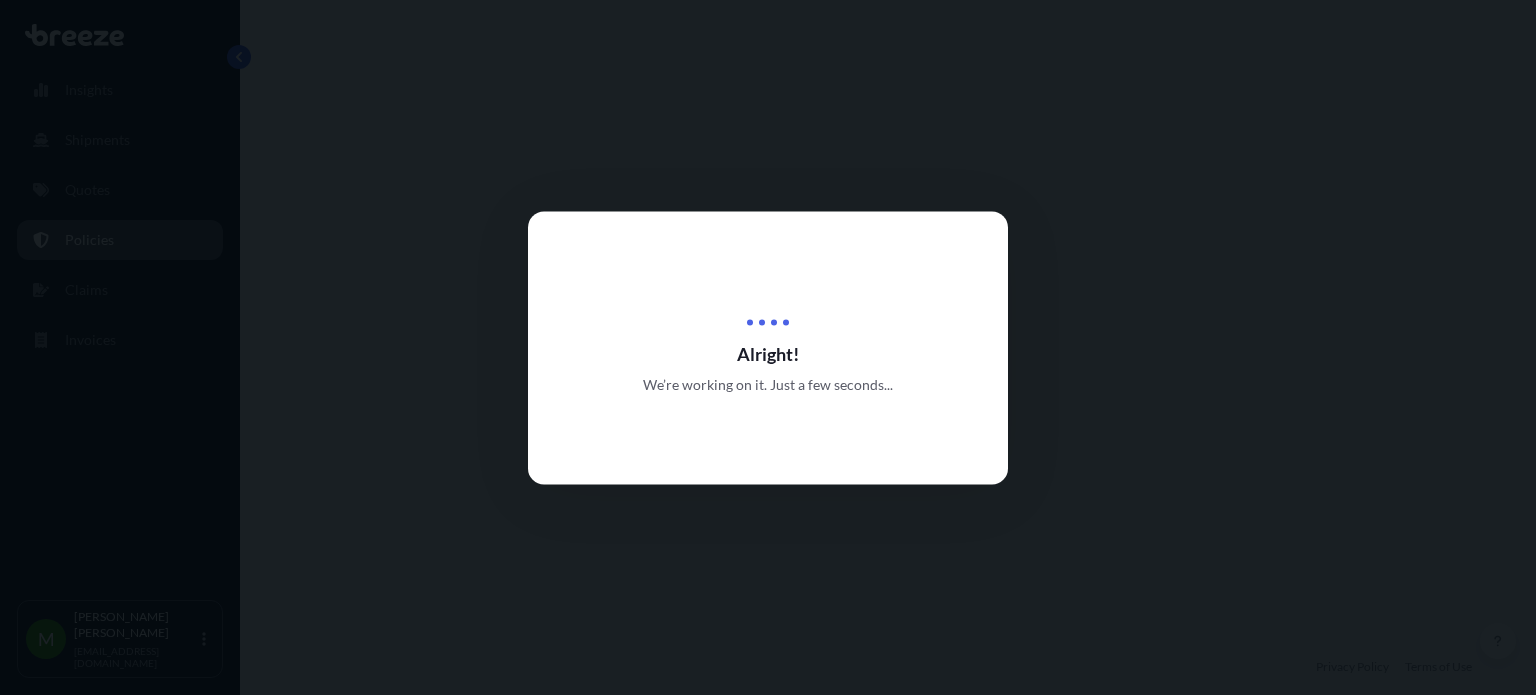 scroll, scrollTop: 0, scrollLeft: 0, axis: both 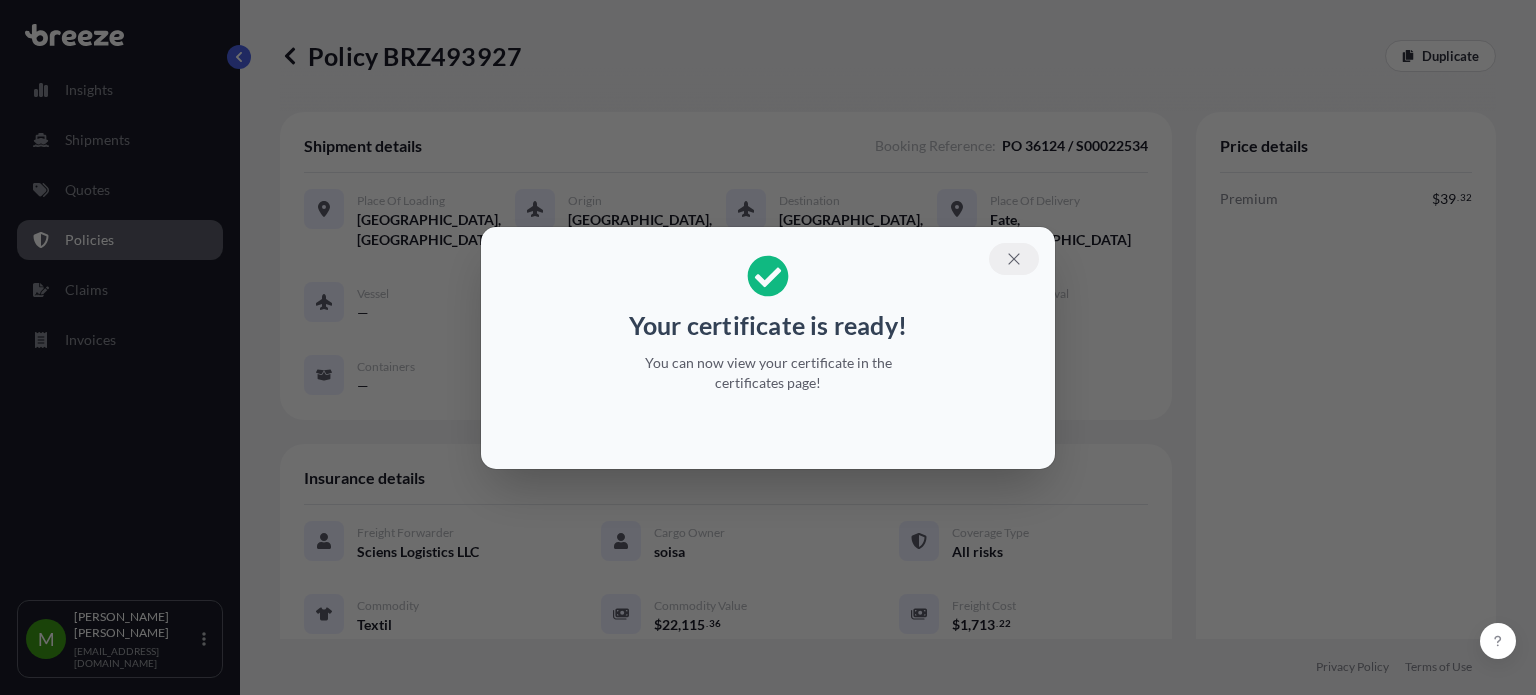 click 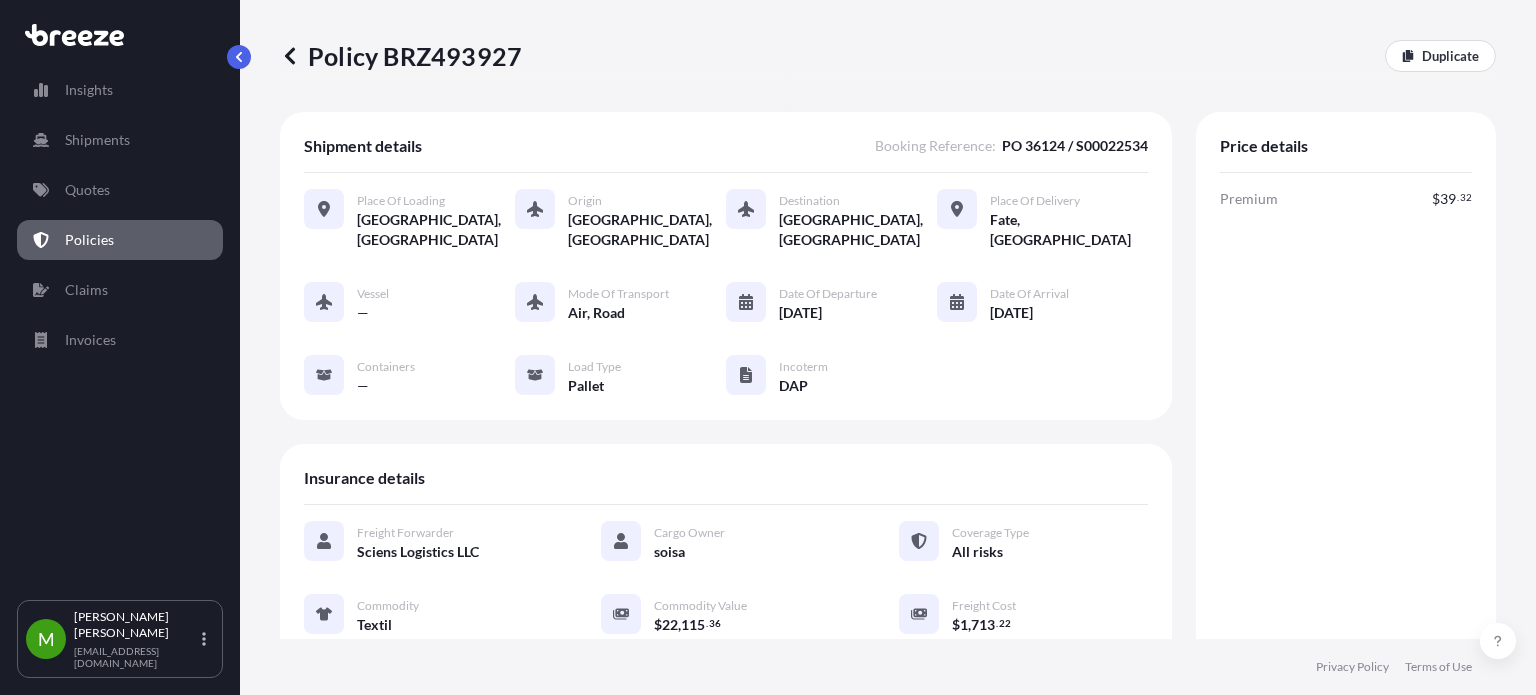 click on "Policies" at bounding box center (89, 240) 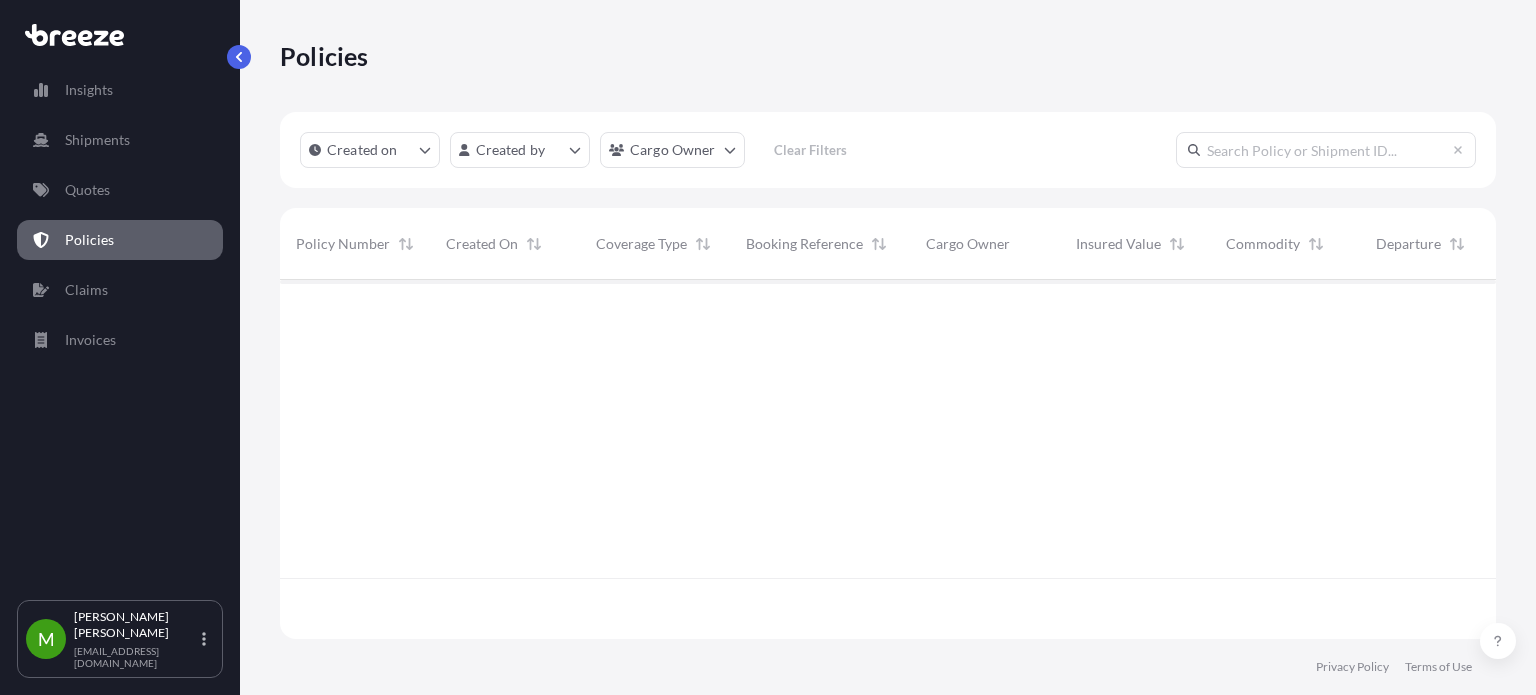 scroll, scrollTop: 16, scrollLeft: 16, axis: both 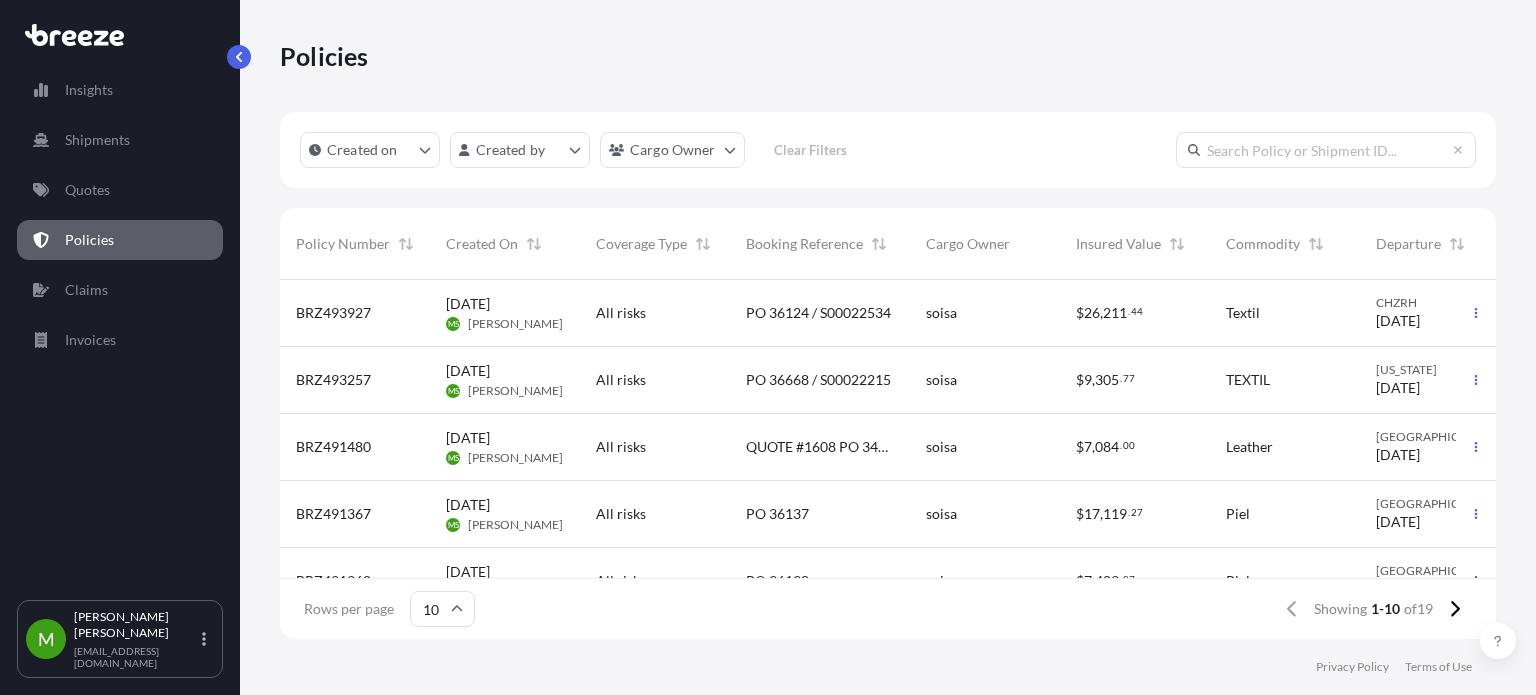 click on "All risks" at bounding box center [655, 313] 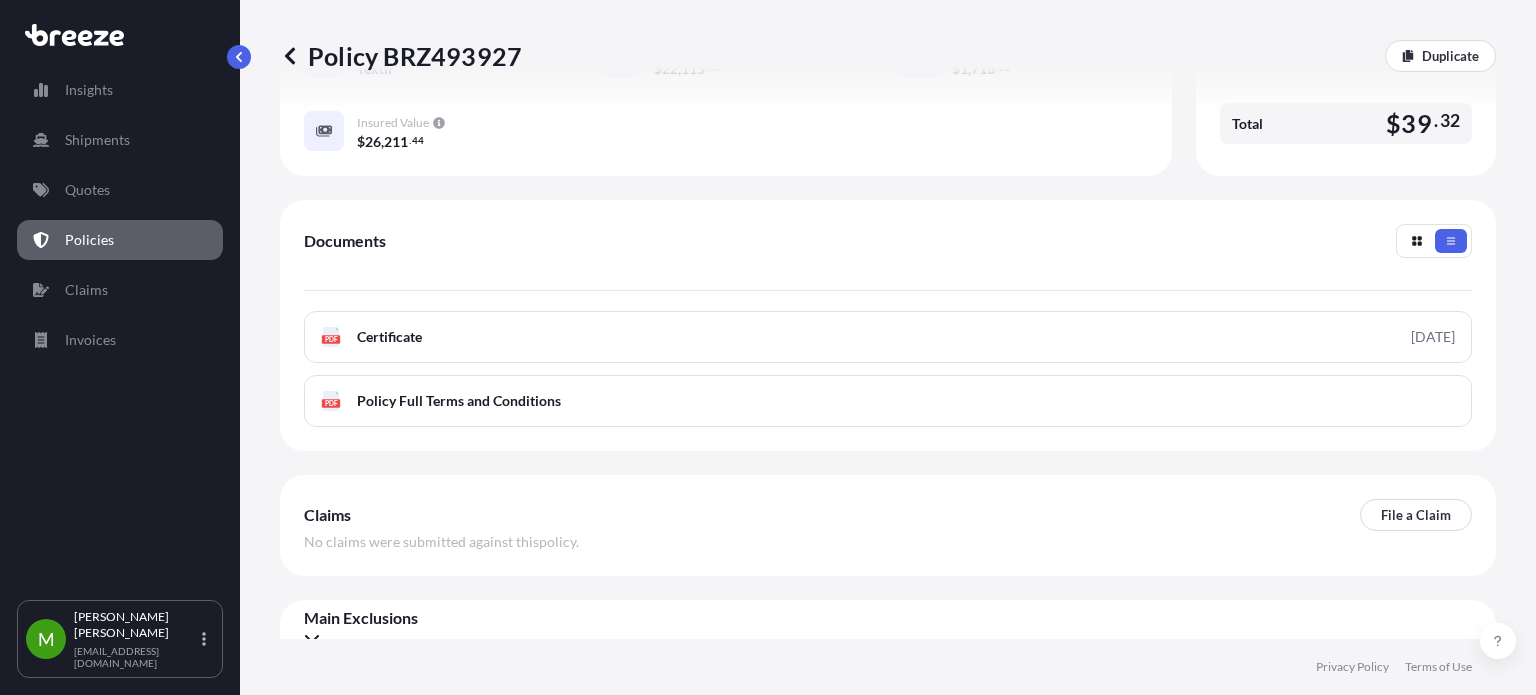 scroll, scrollTop: 558, scrollLeft: 0, axis: vertical 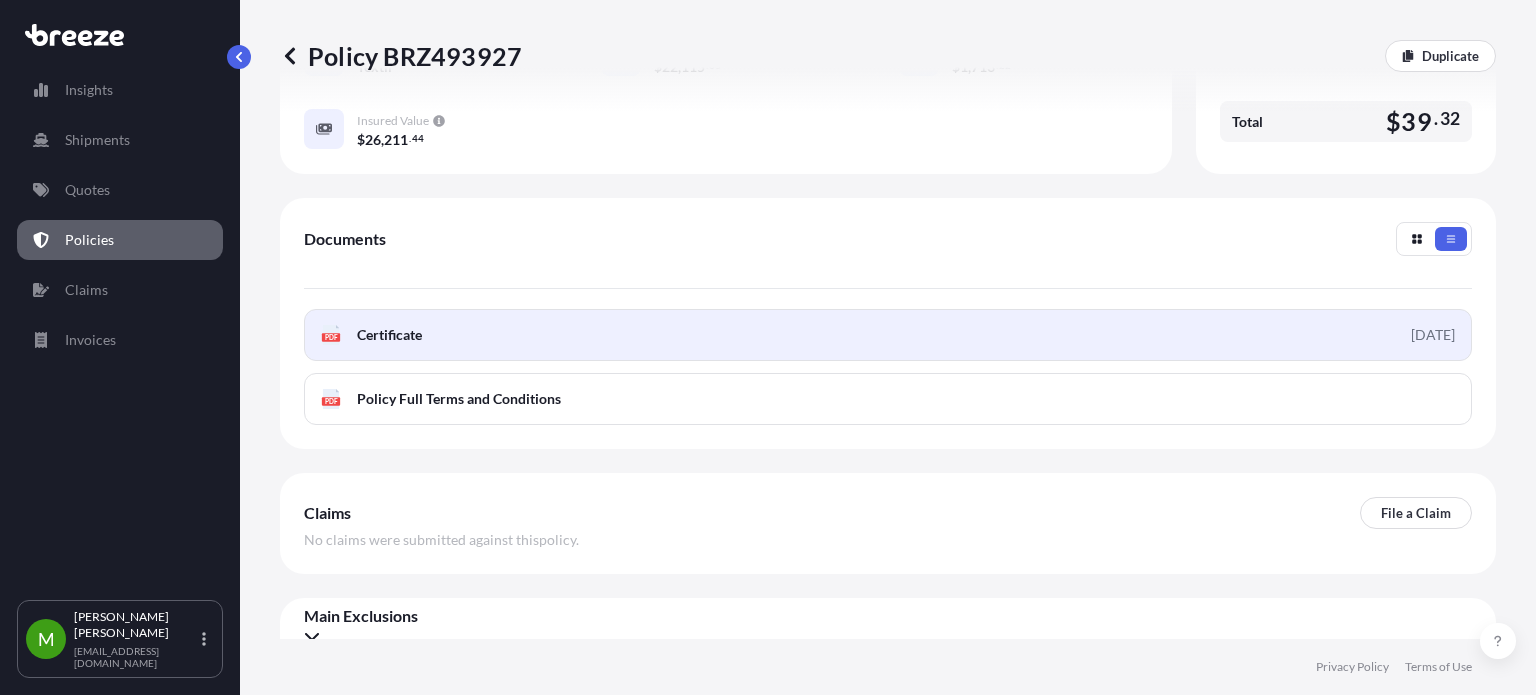 click on "PDF Certificate [DATE]" at bounding box center (888, 335) 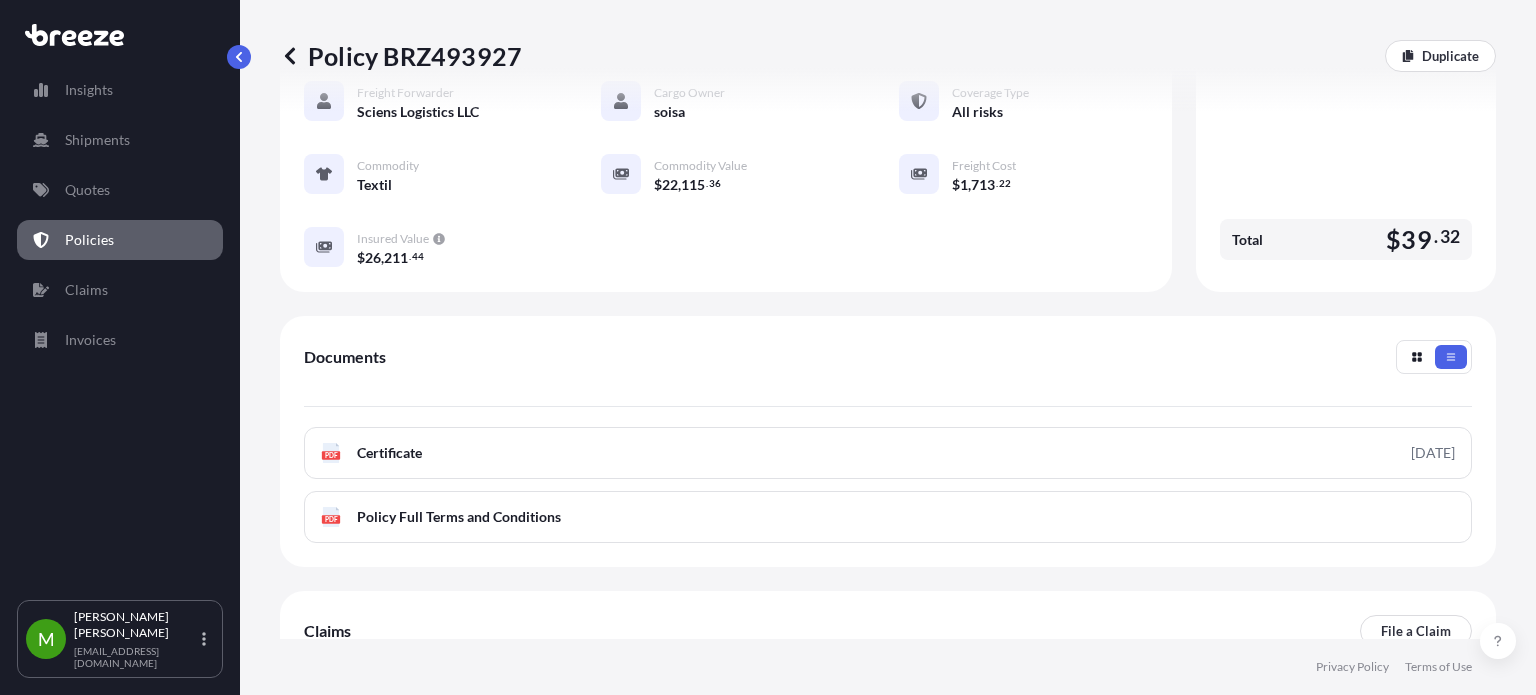 scroll, scrollTop: 431, scrollLeft: 0, axis: vertical 